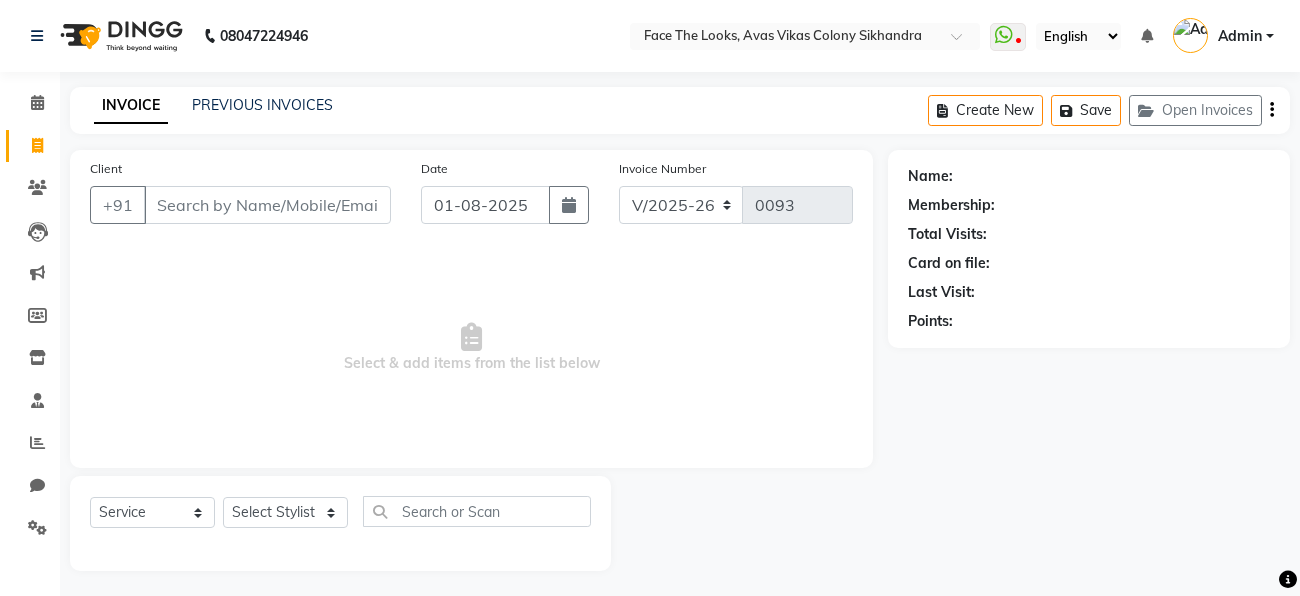 select on "8471" 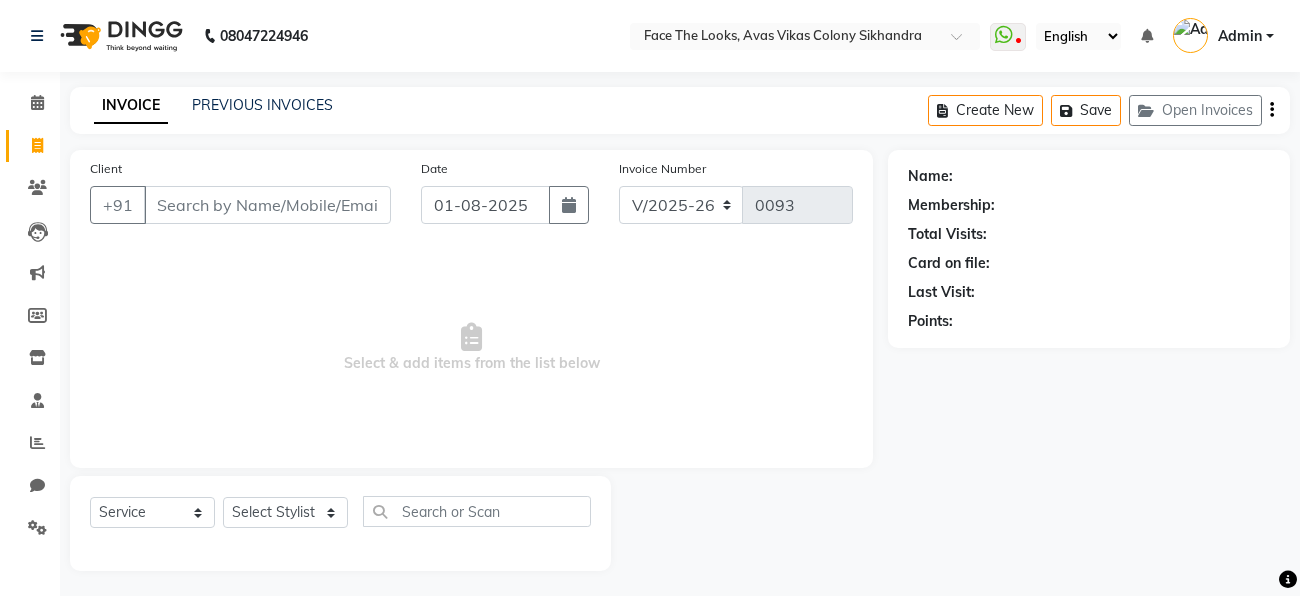 scroll, scrollTop: 0, scrollLeft: 0, axis: both 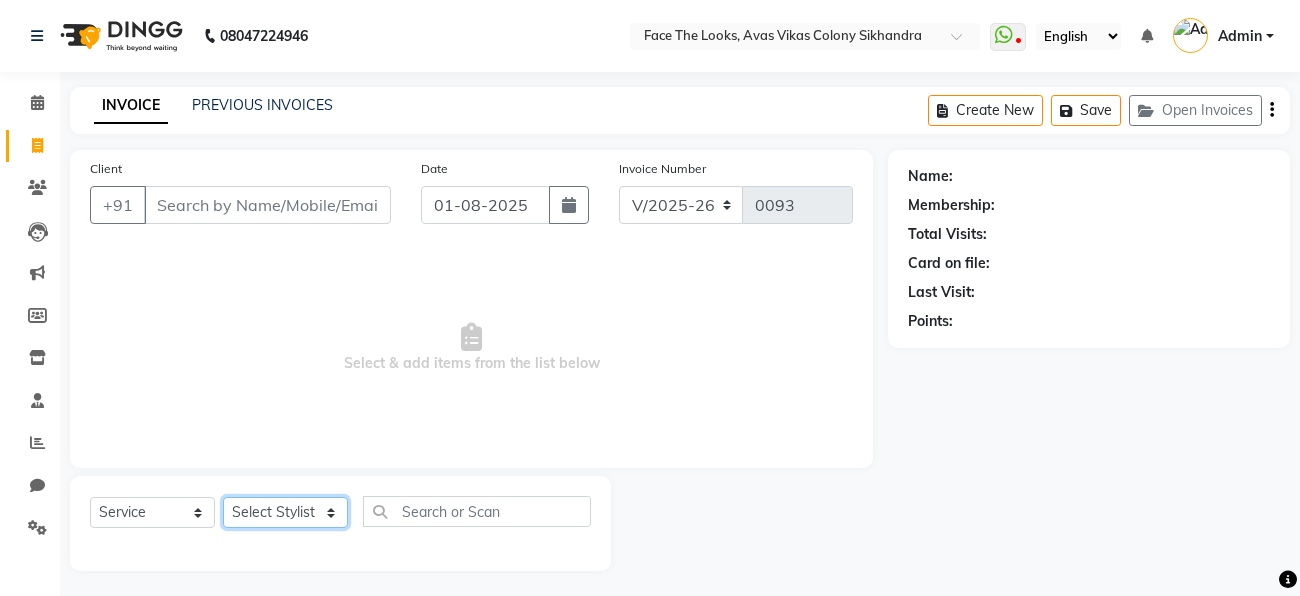 click on "Select Stylist [FIRST] [LAST] [FIRST] [FIRST] [FIRST] [FIRST] [FIRST]" 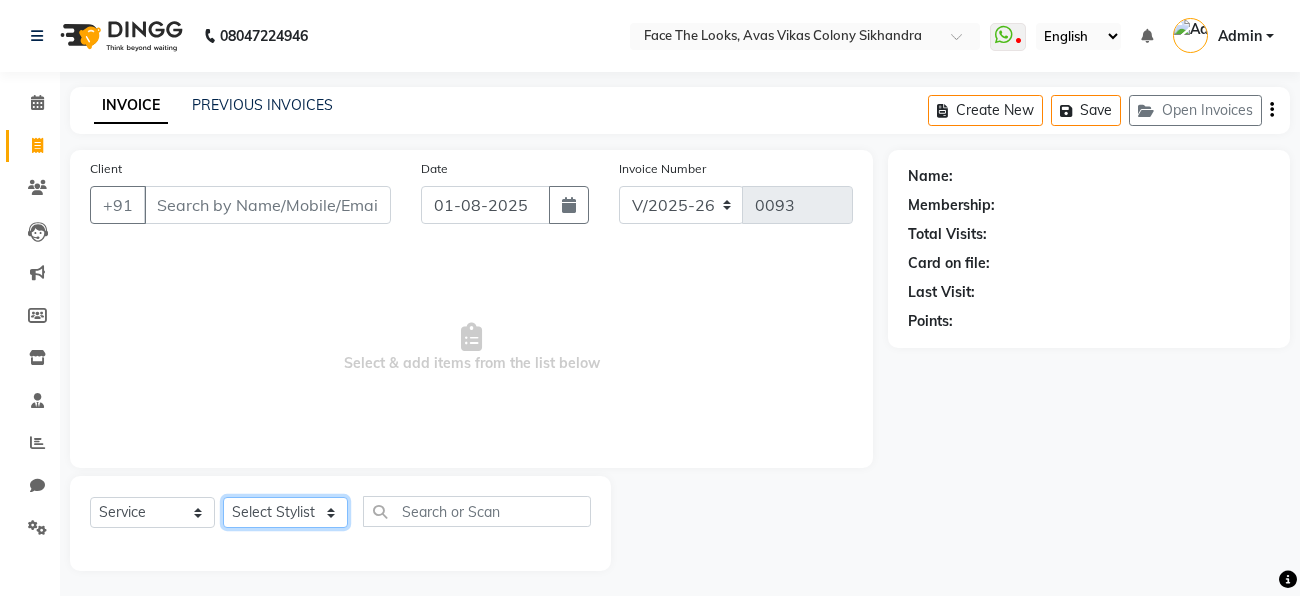 select on "82659" 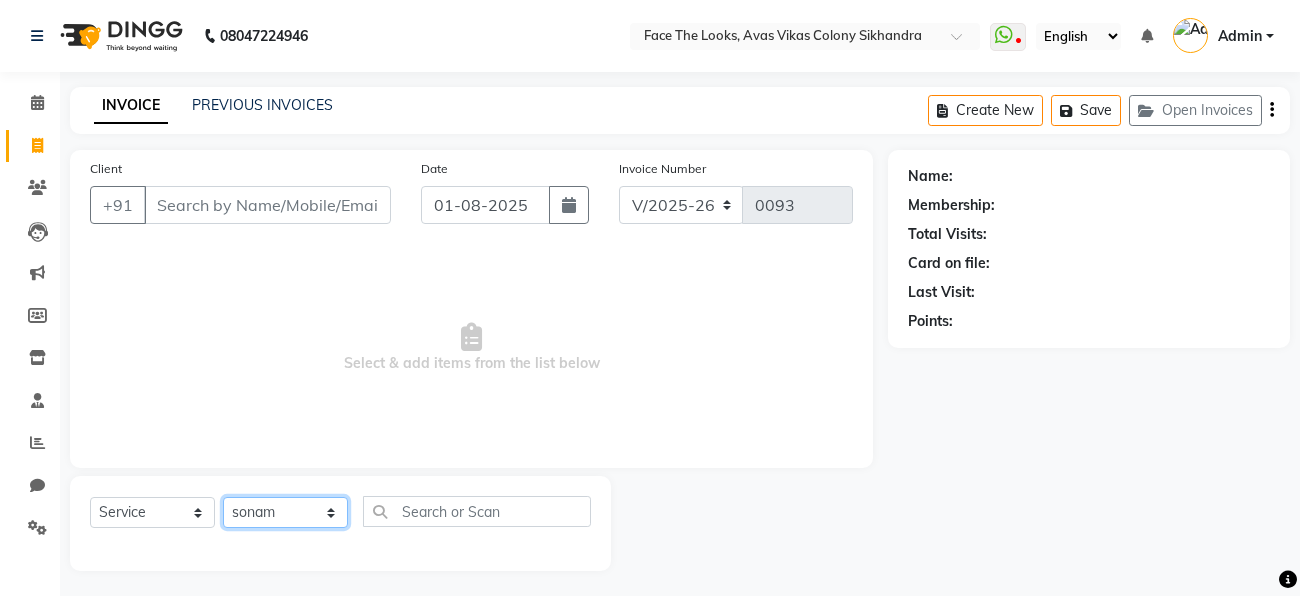 click on "Select Stylist [FIRST] [LAST] [FIRST] [FIRST] [FIRST] [FIRST] [FIRST]" 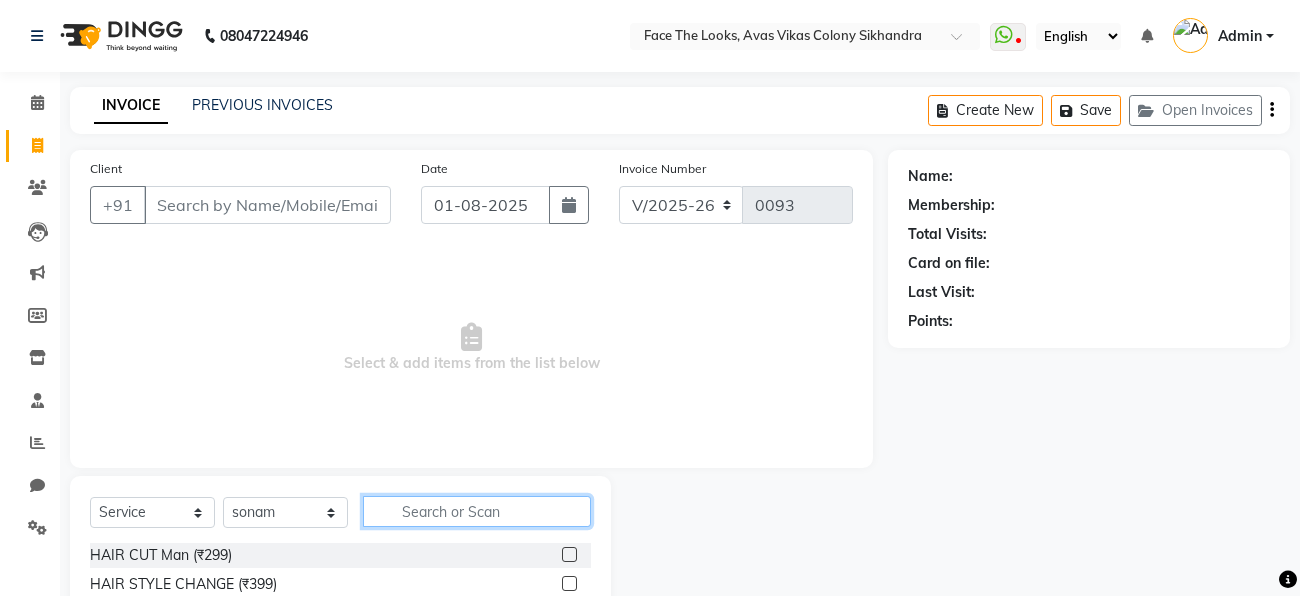 click 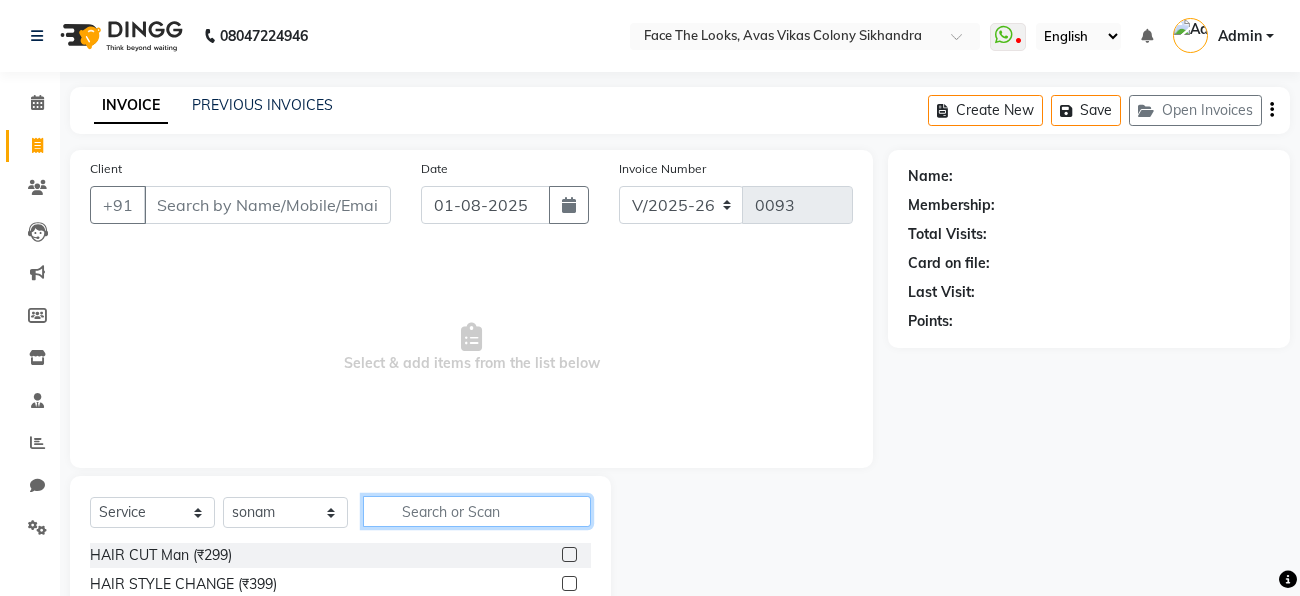 click 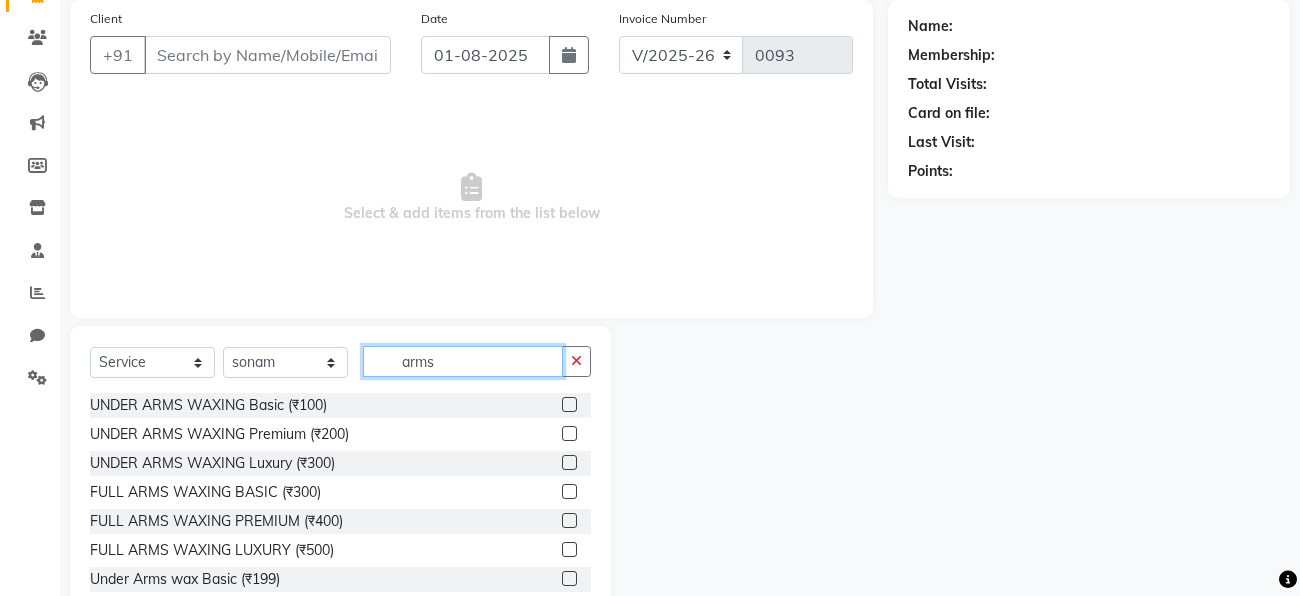 scroll, scrollTop: 152, scrollLeft: 0, axis: vertical 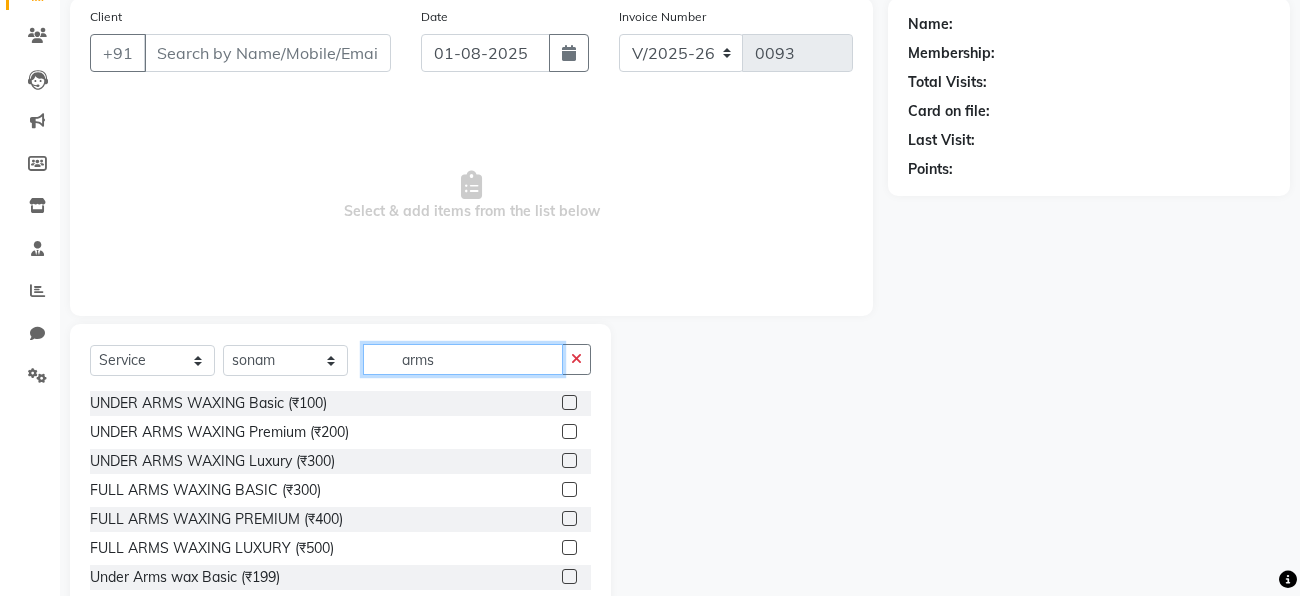 type on "arms" 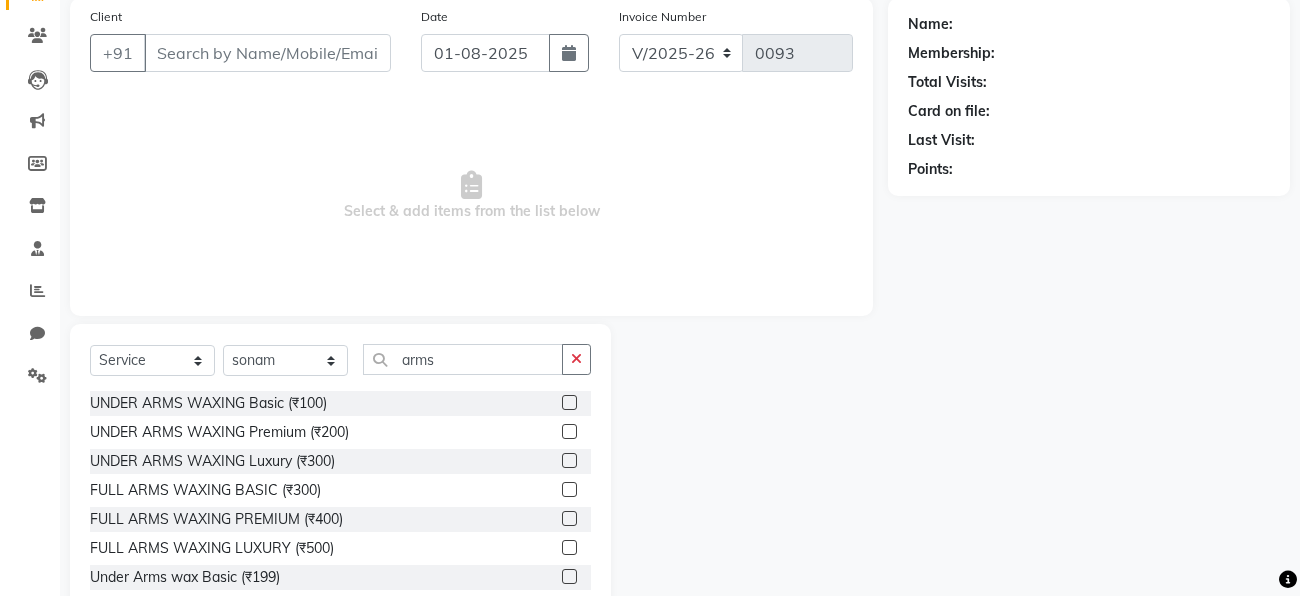 click 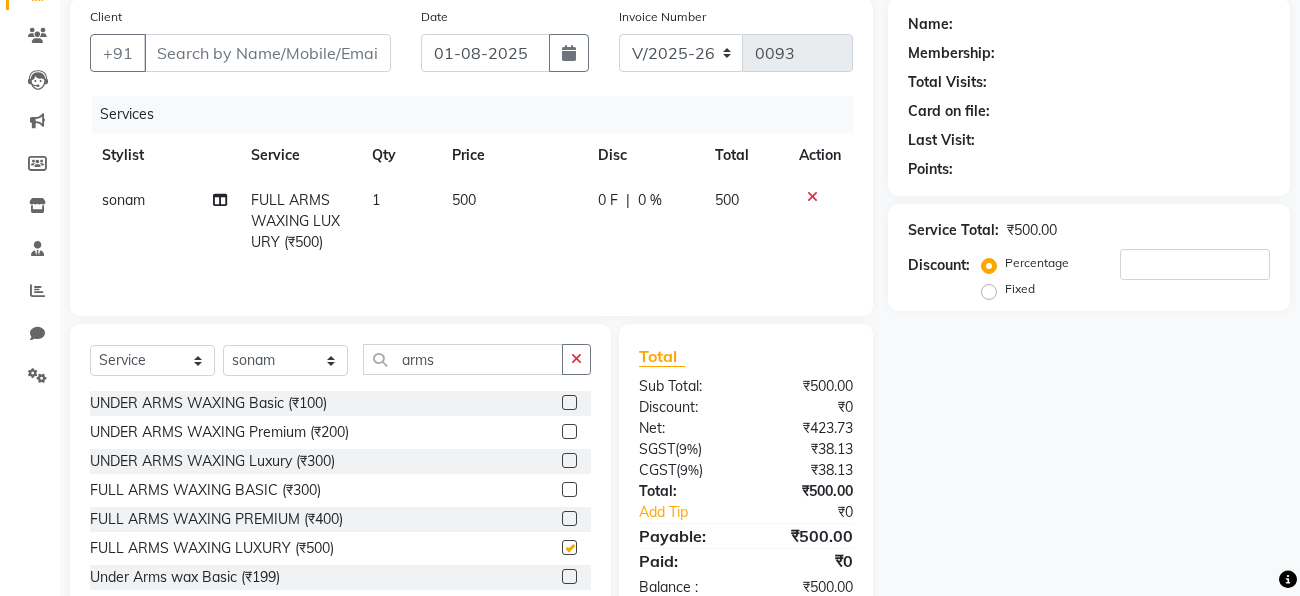 checkbox on "false" 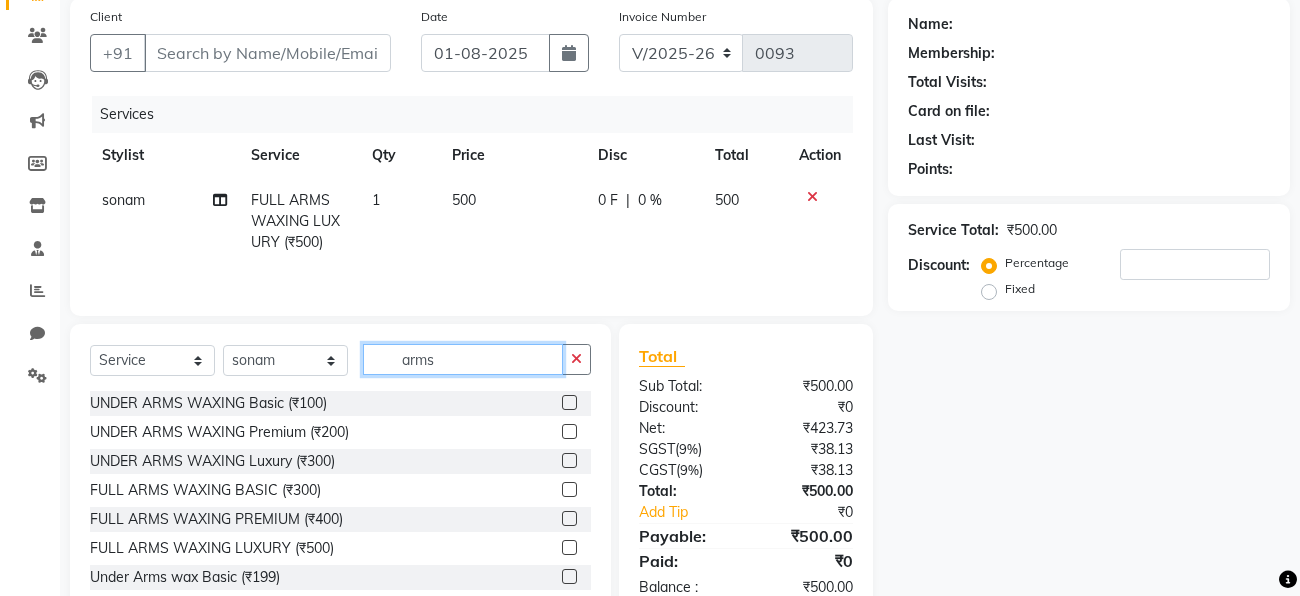 click on "arms" 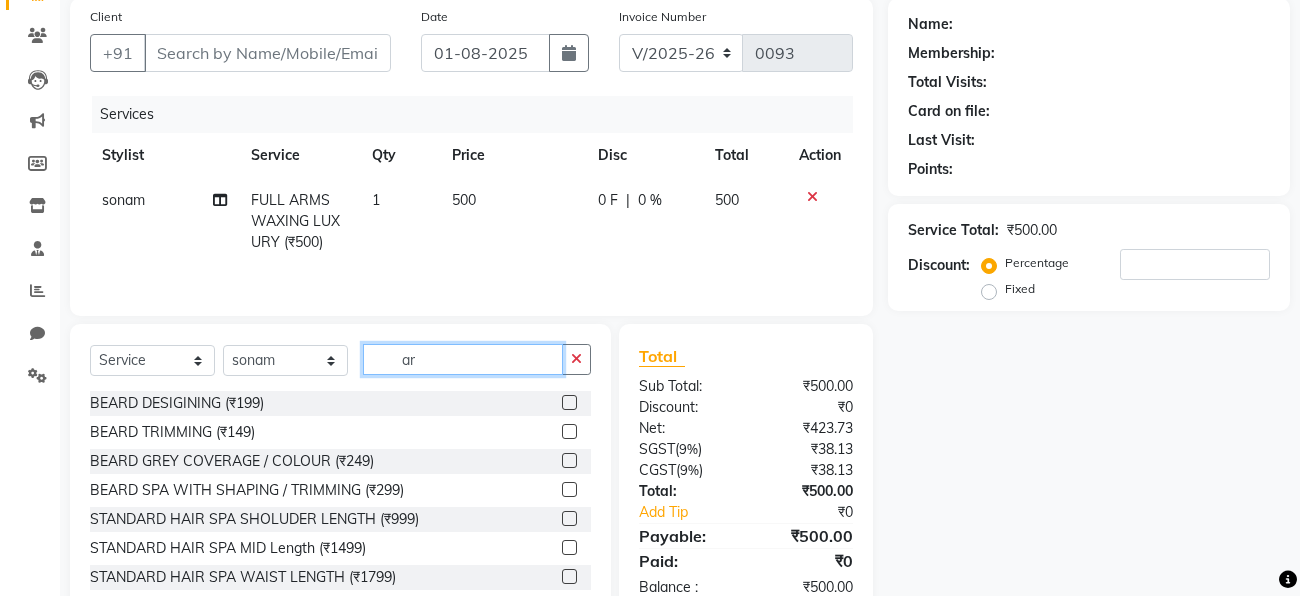 type on "a" 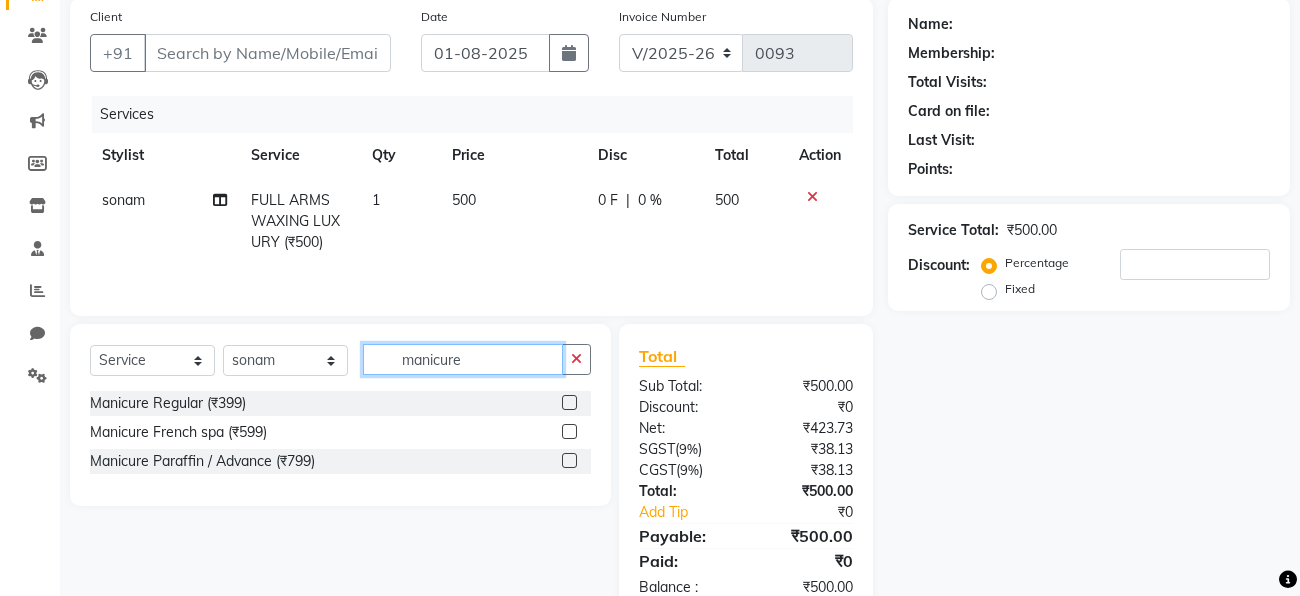 type on "manicure" 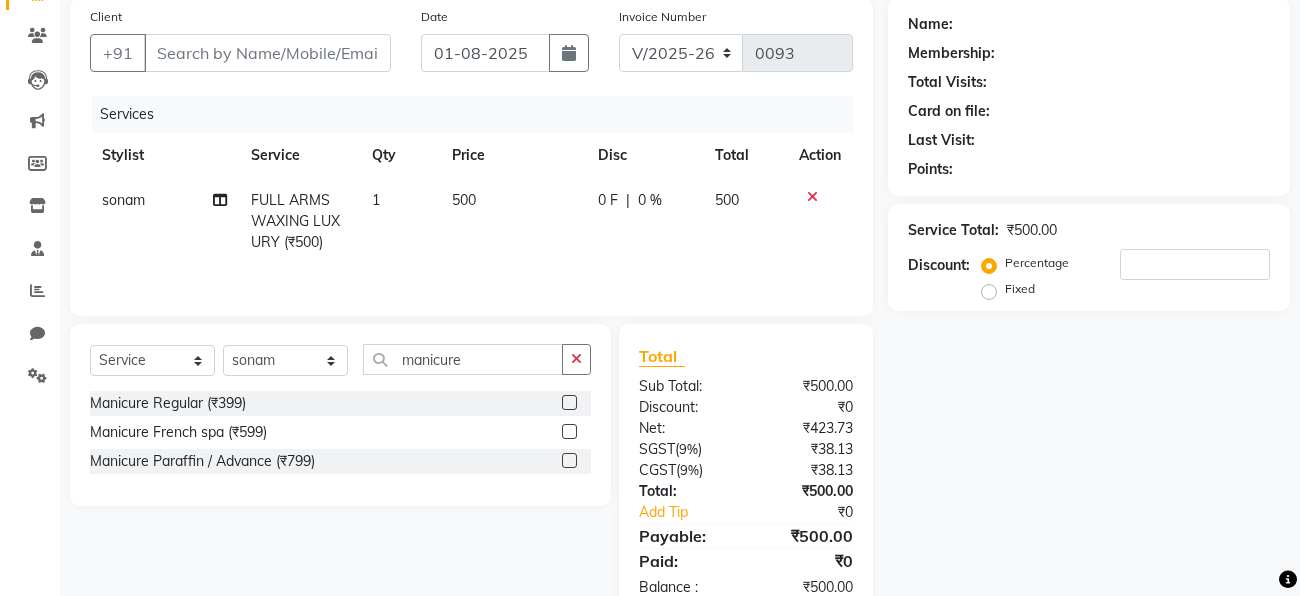 click 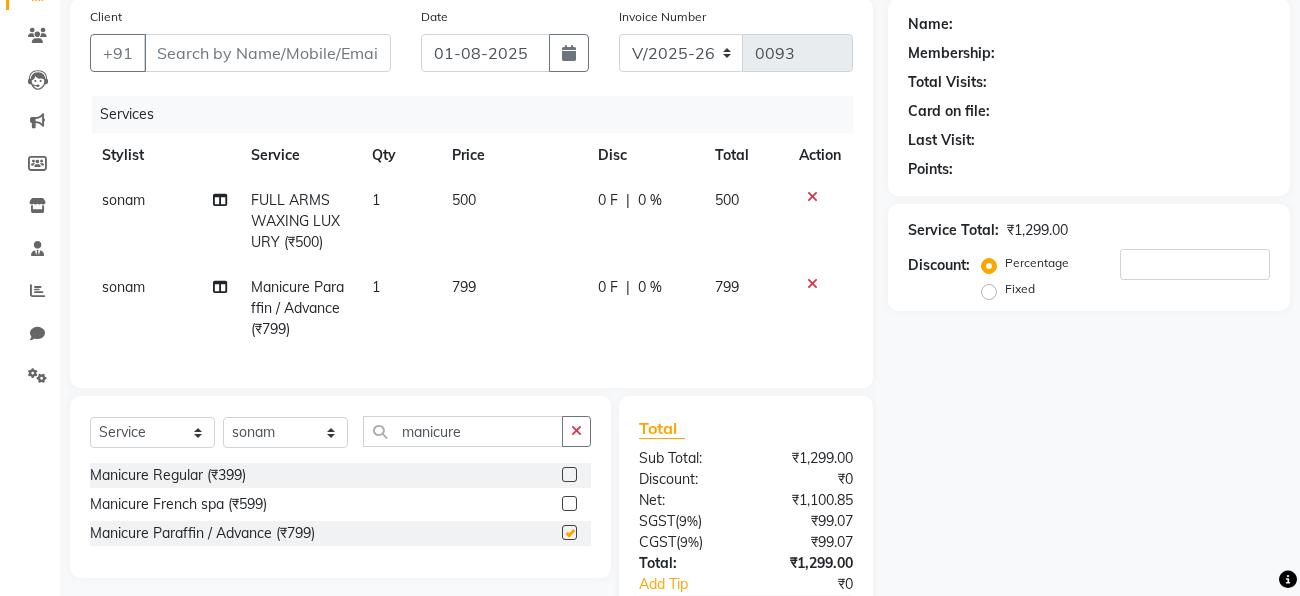 checkbox on "false" 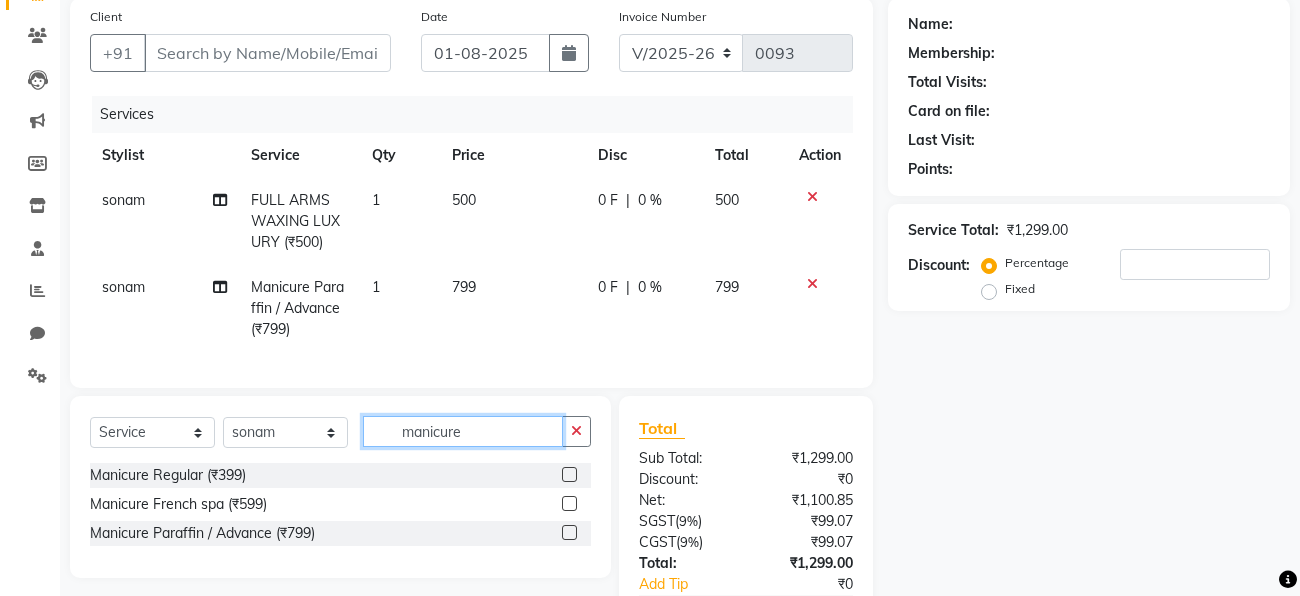 click on "manicure" 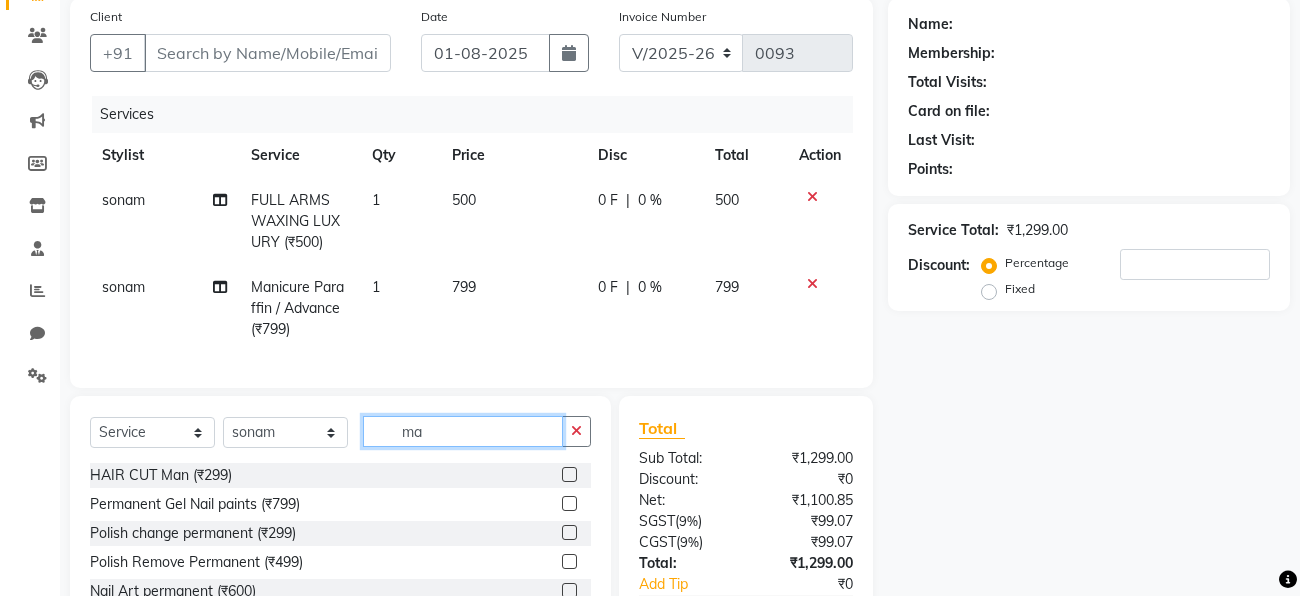 type on "m" 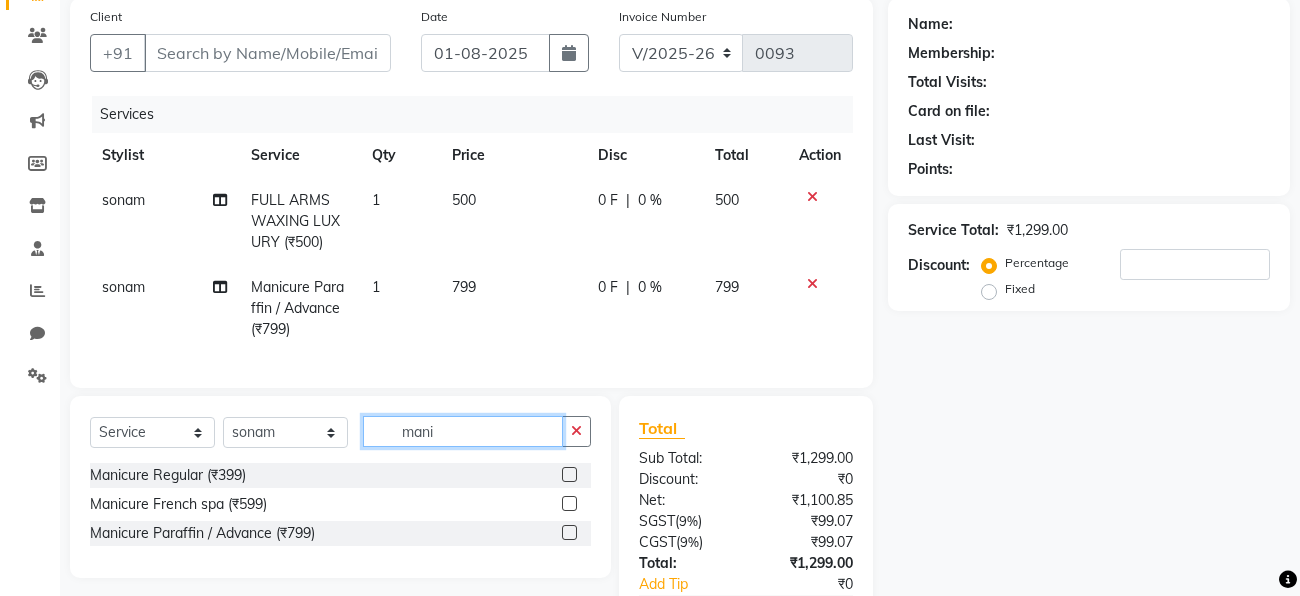 click on "mani" 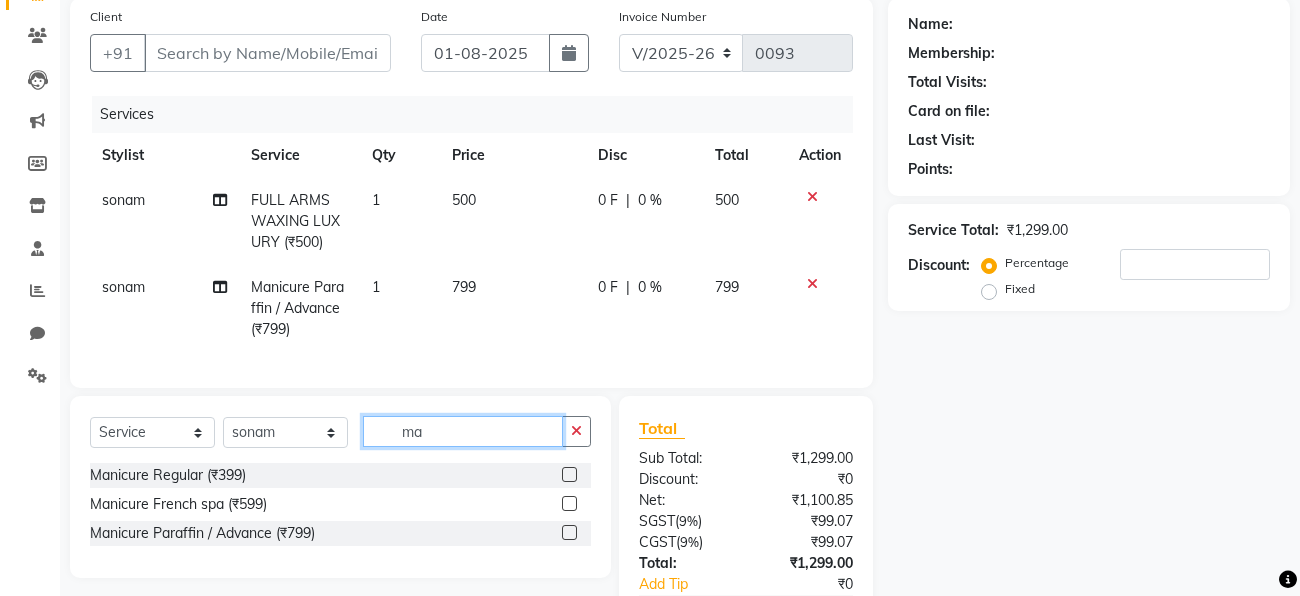 type on "m" 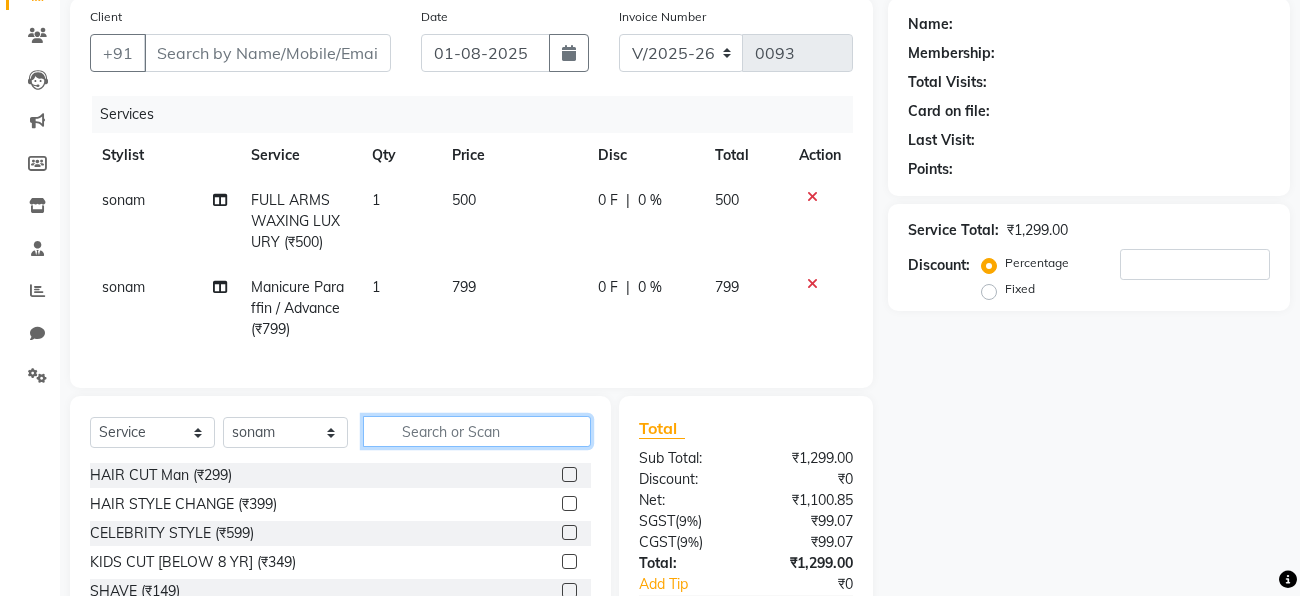 click 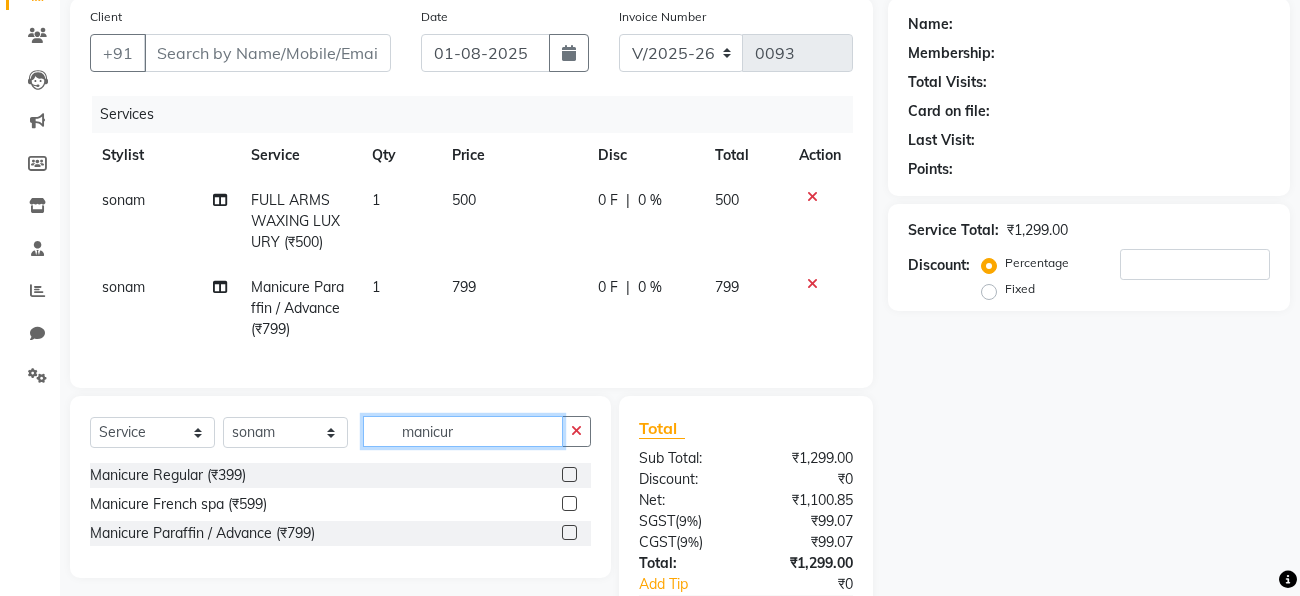 type on "manicur" 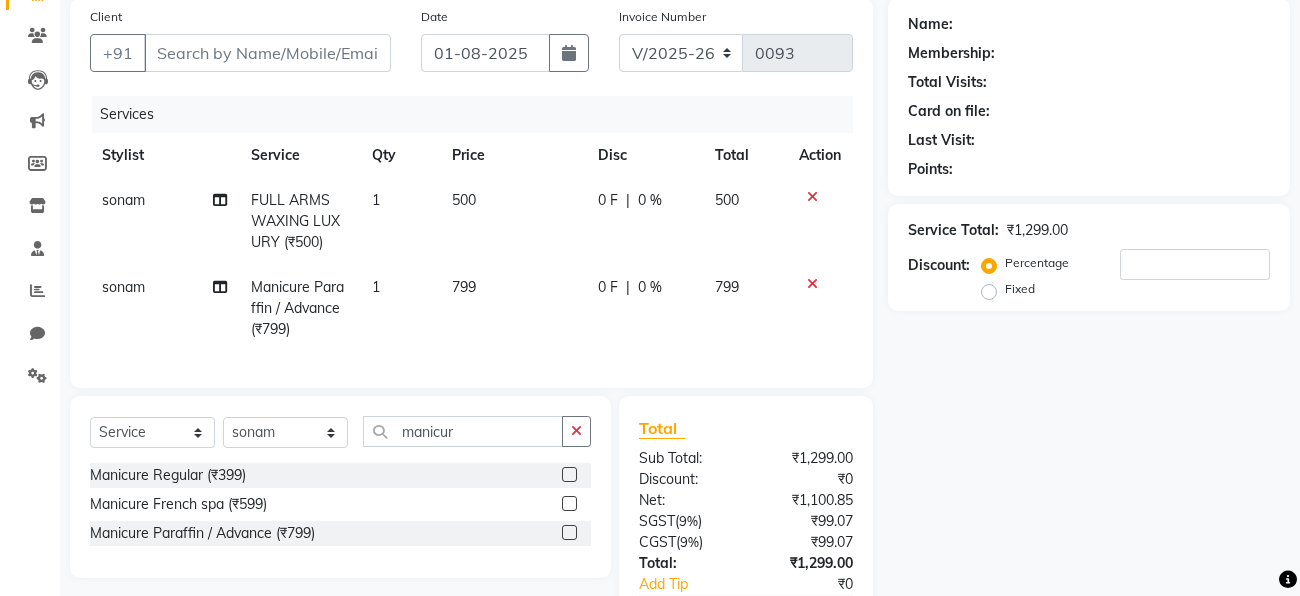 click 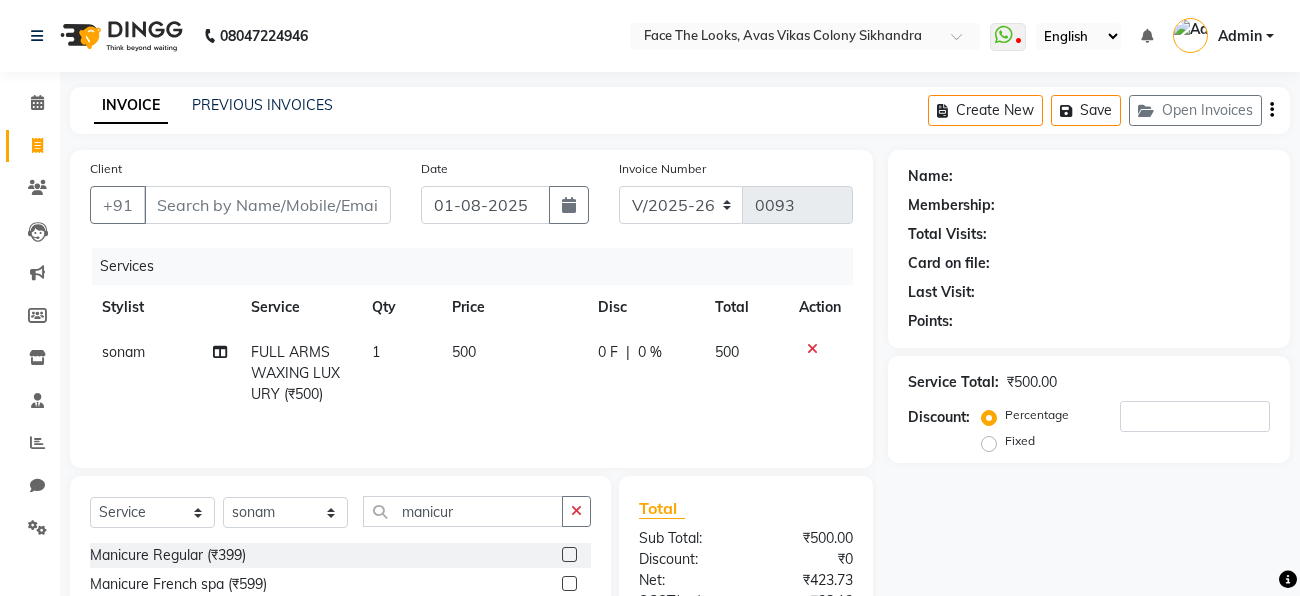 scroll, scrollTop: 3, scrollLeft: 0, axis: vertical 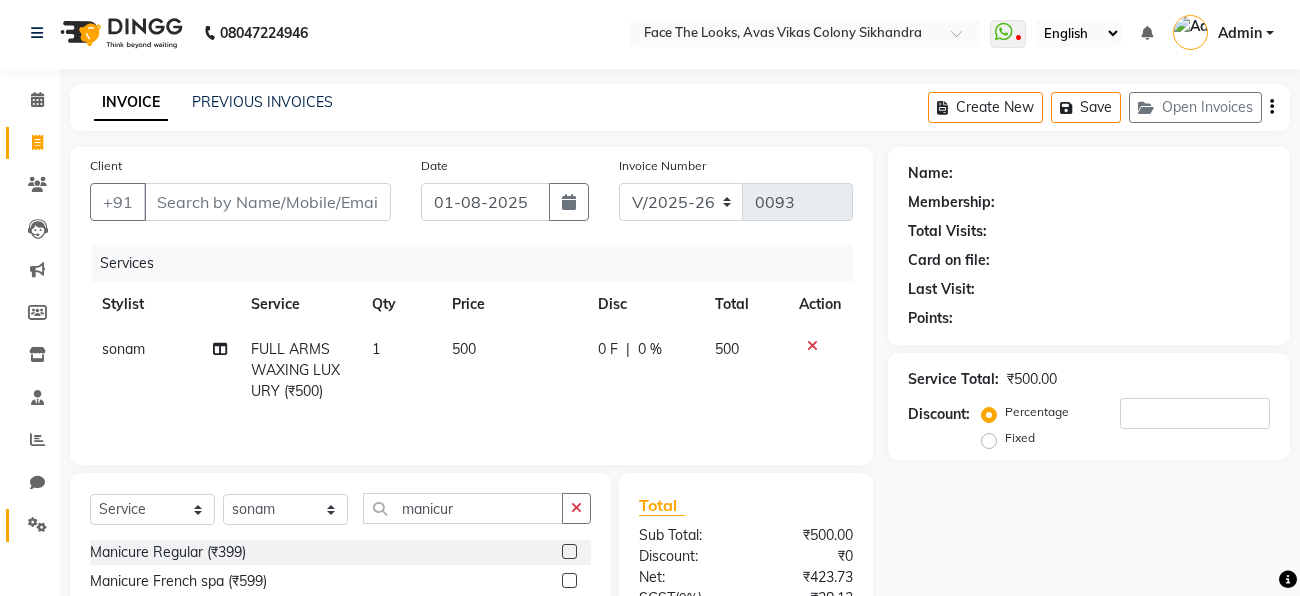 click 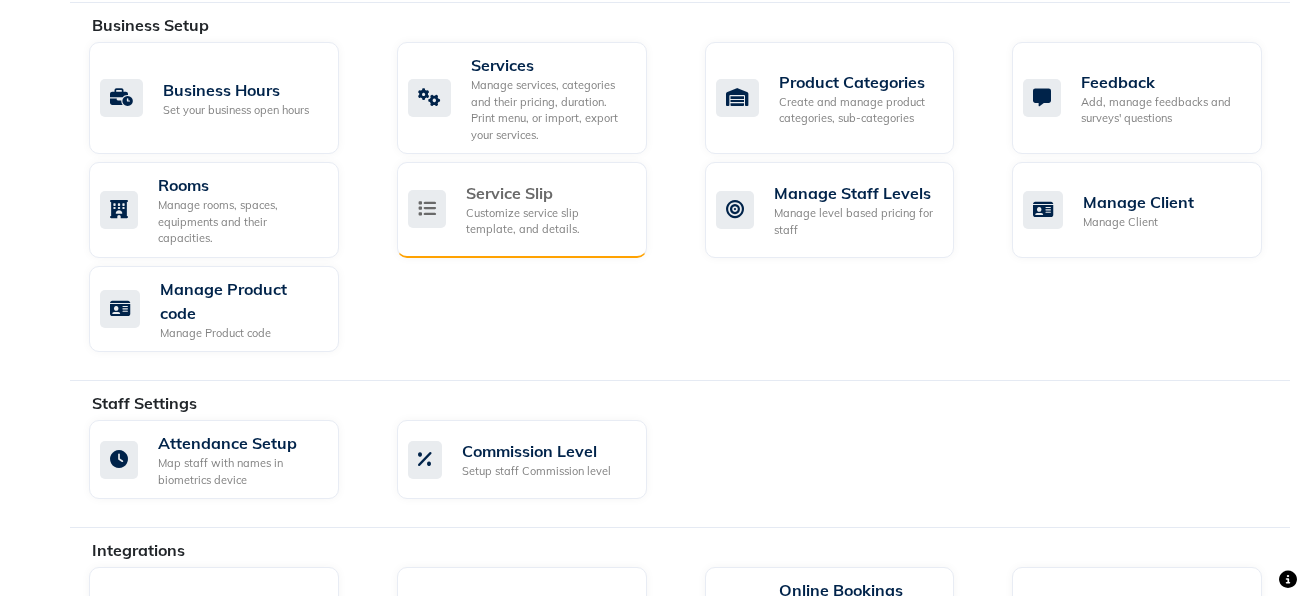 scroll, scrollTop: 723, scrollLeft: 0, axis: vertical 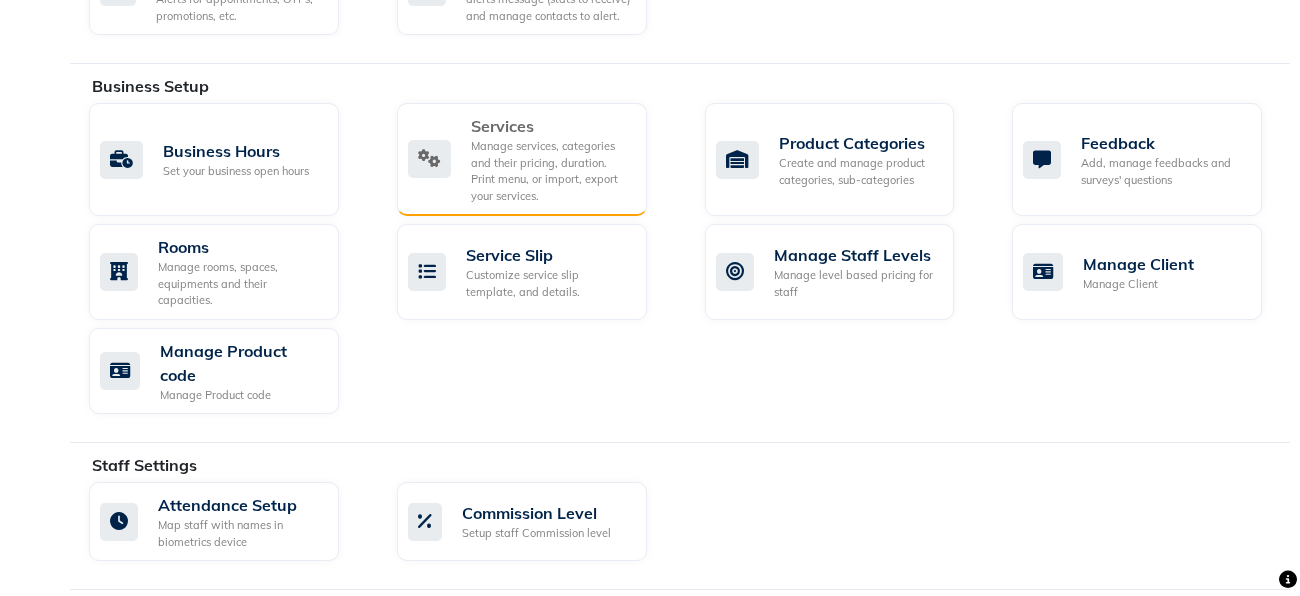 click on "Manage services, categories and their pricing, duration. Print menu, or import, export your services." 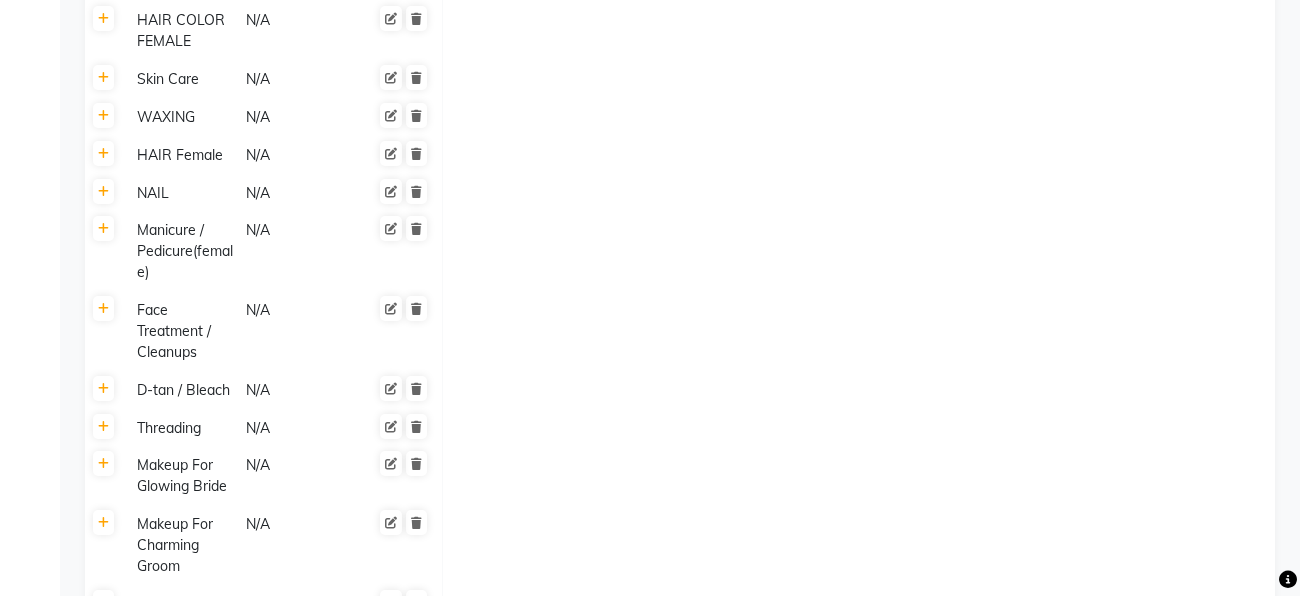 scroll, scrollTop: 831, scrollLeft: 0, axis: vertical 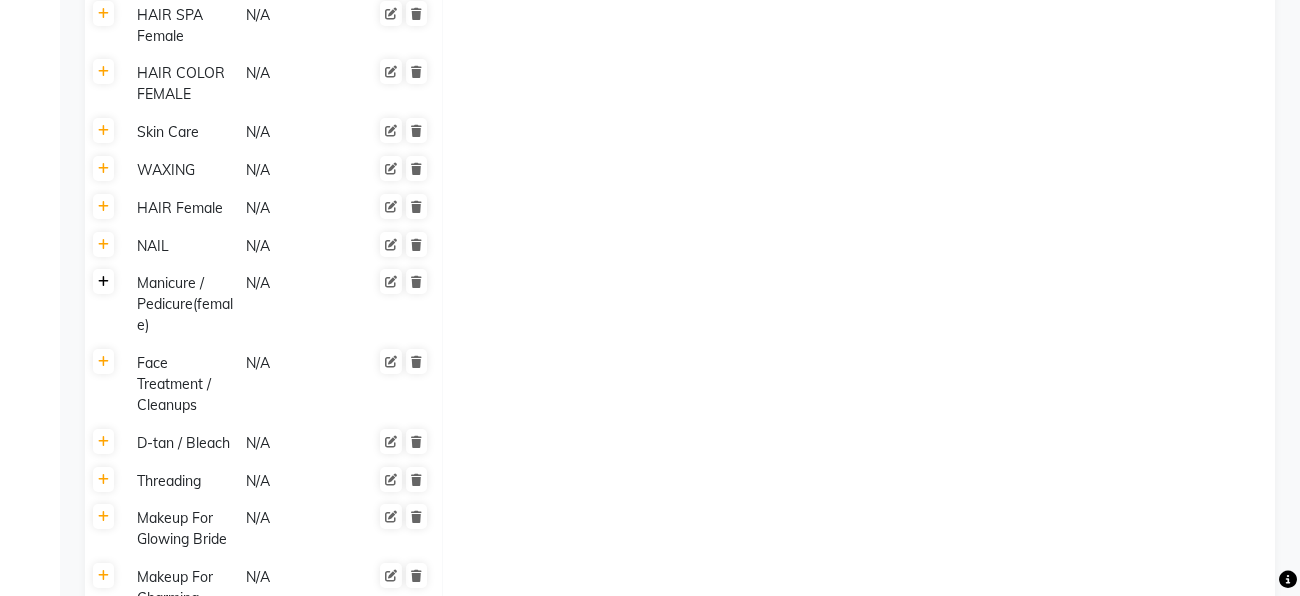 click 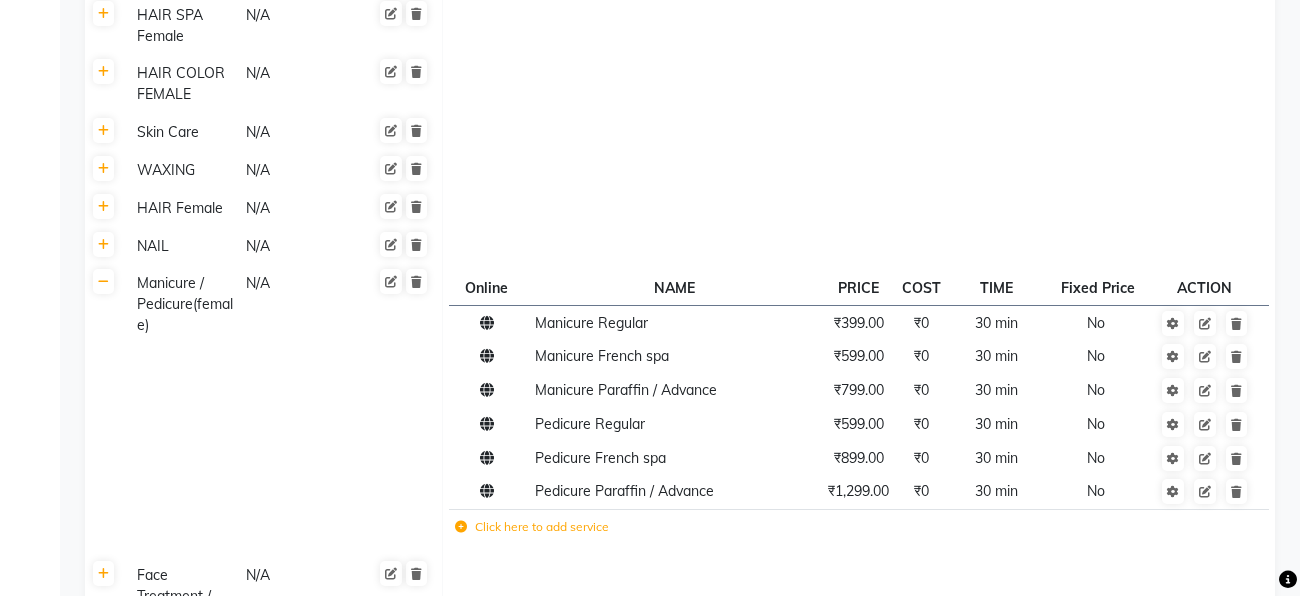 click on "Click here to add service" 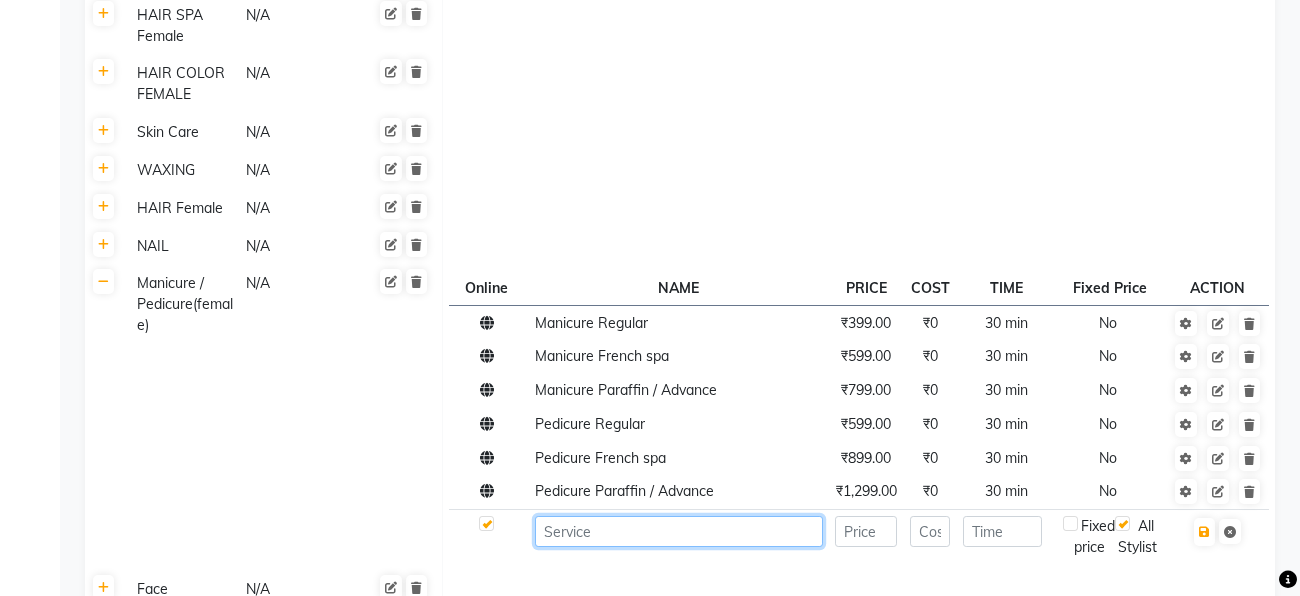 click 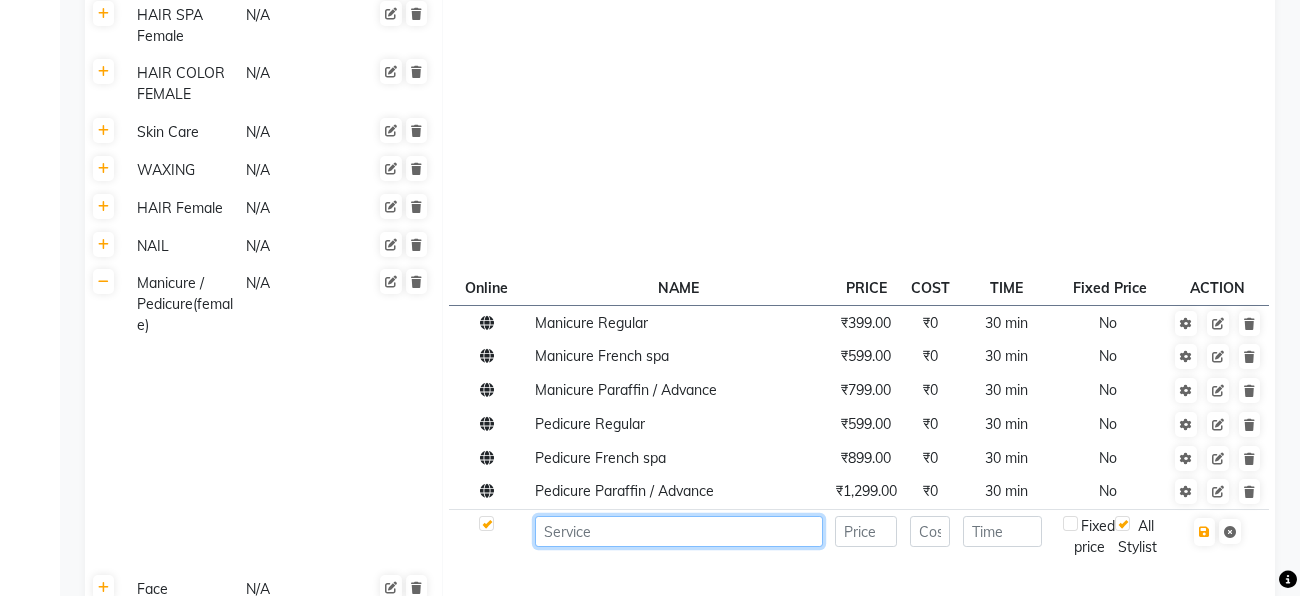 type on "m" 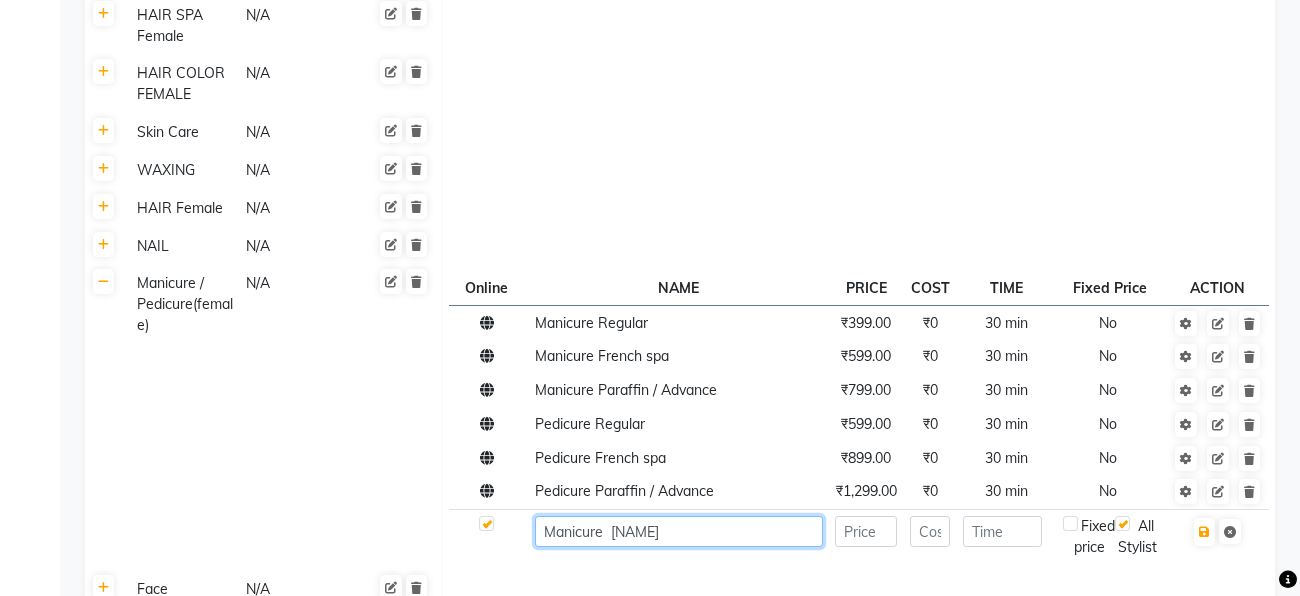 type on "Manicure  [NAME]" 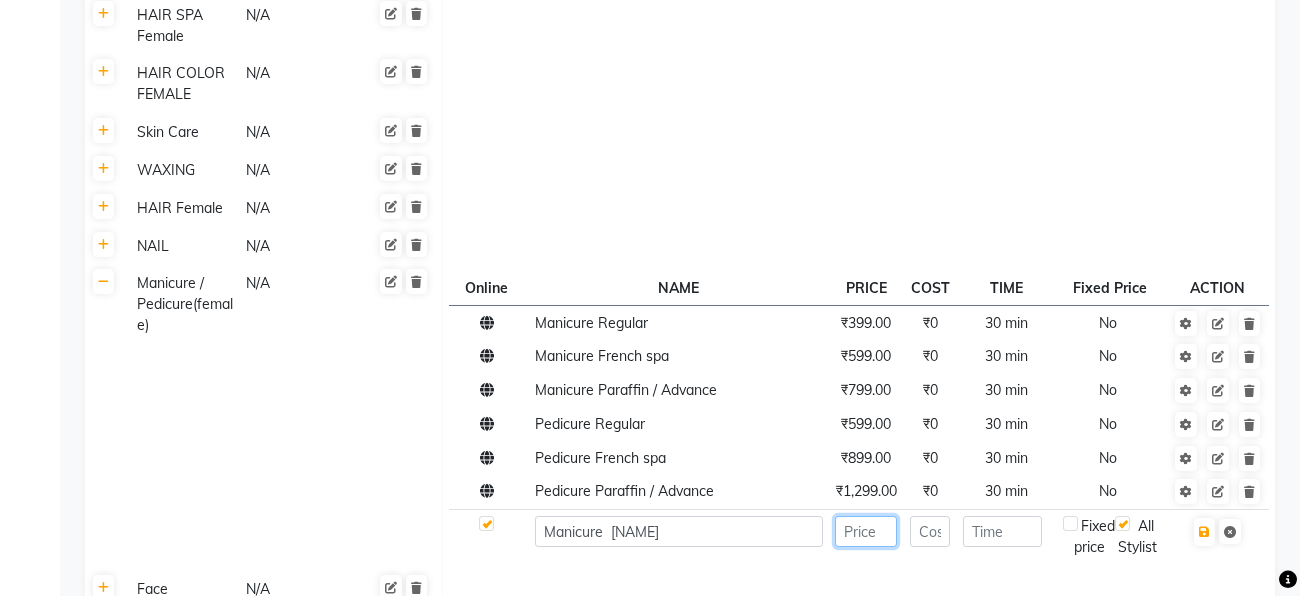 click 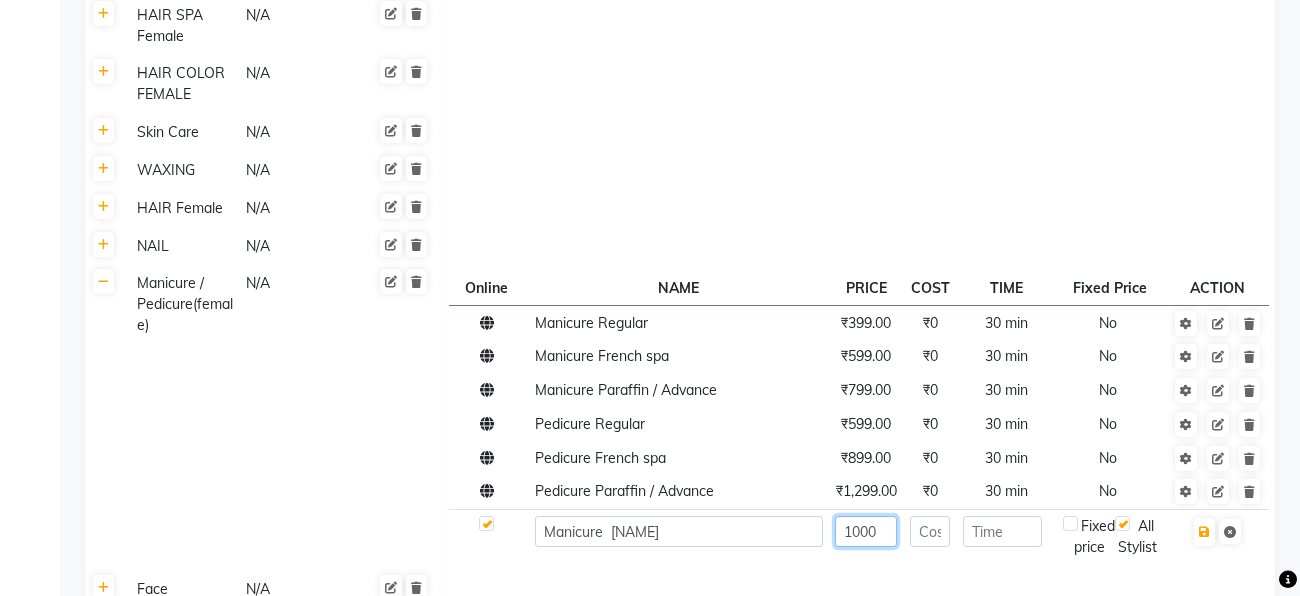 type on "1000" 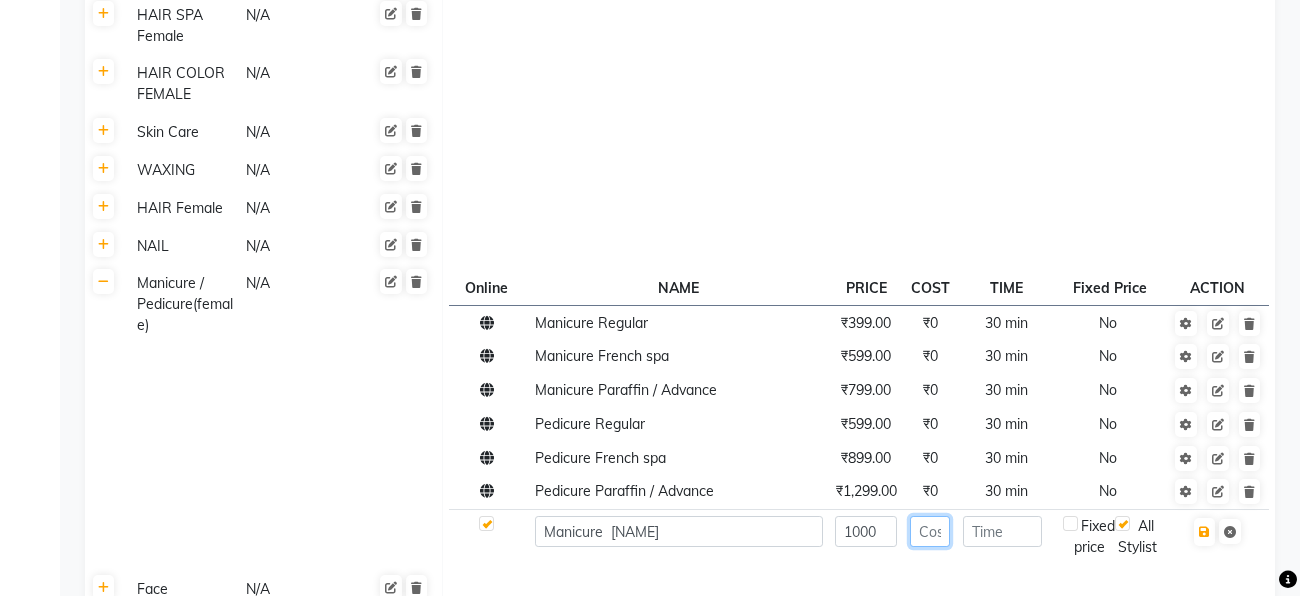 click 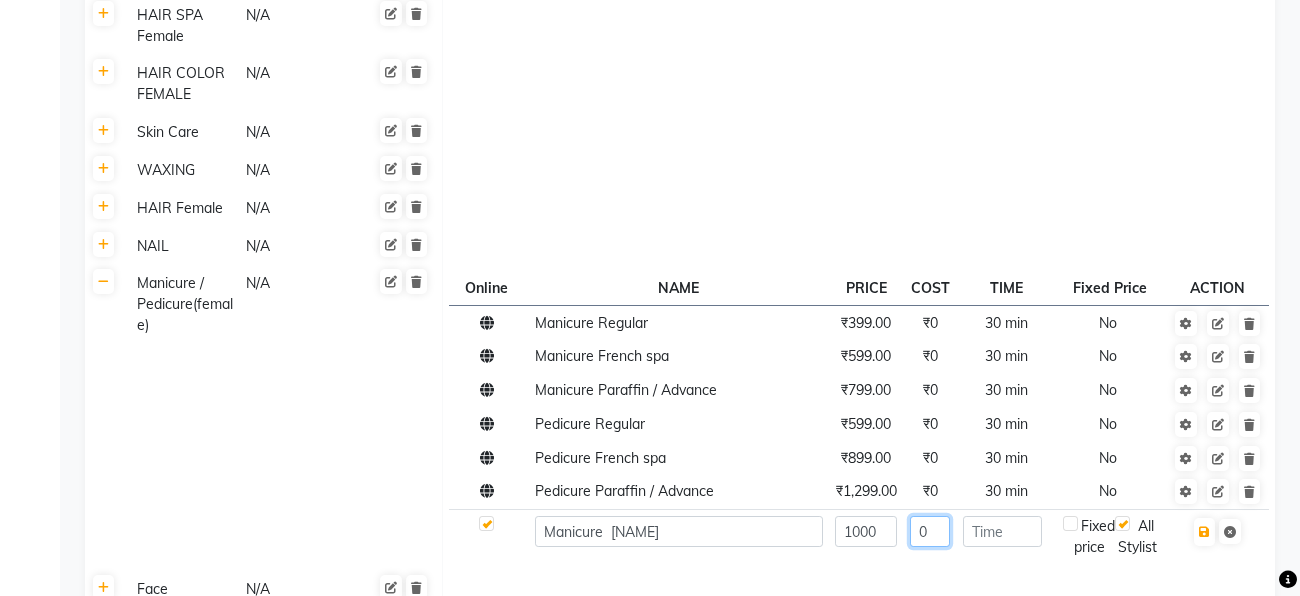 type on "0" 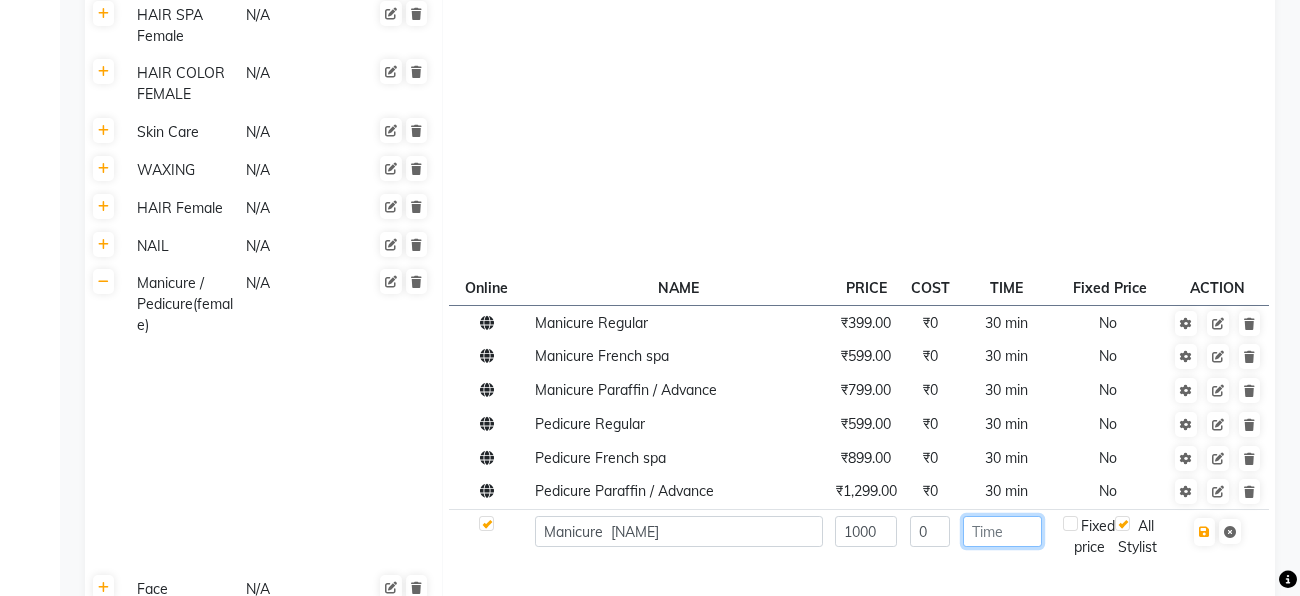 click 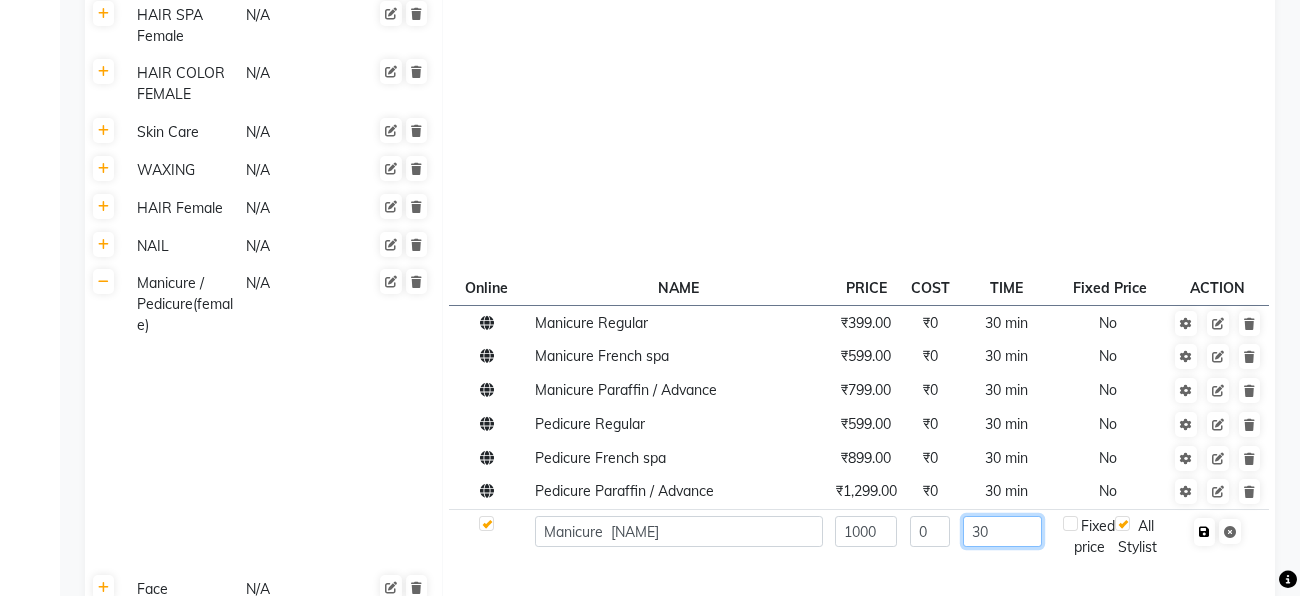 type on "30" 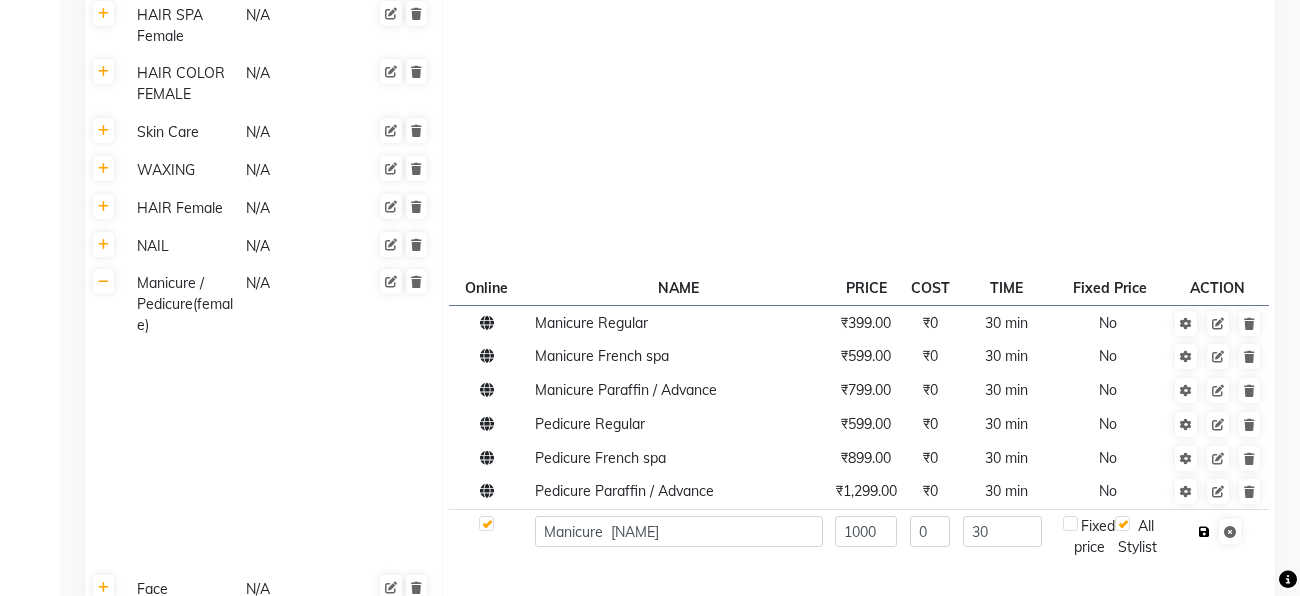 click at bounding box center [1204, 532] 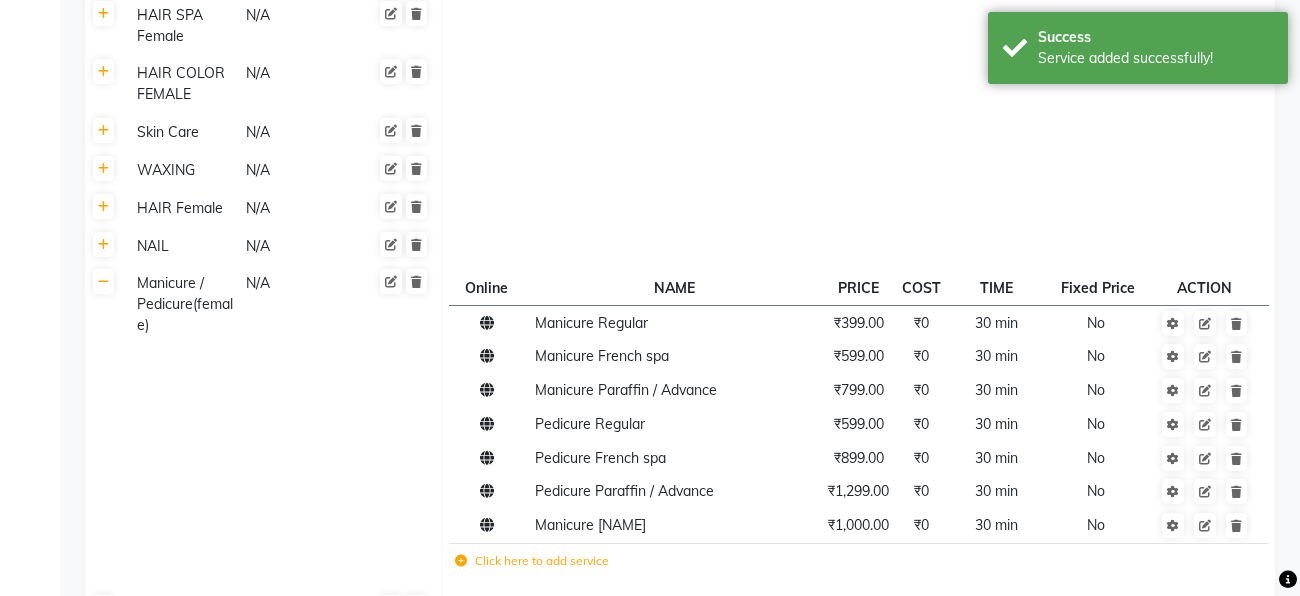 scroll, scrollTop: 0, scrollLeft: 0, axis: both 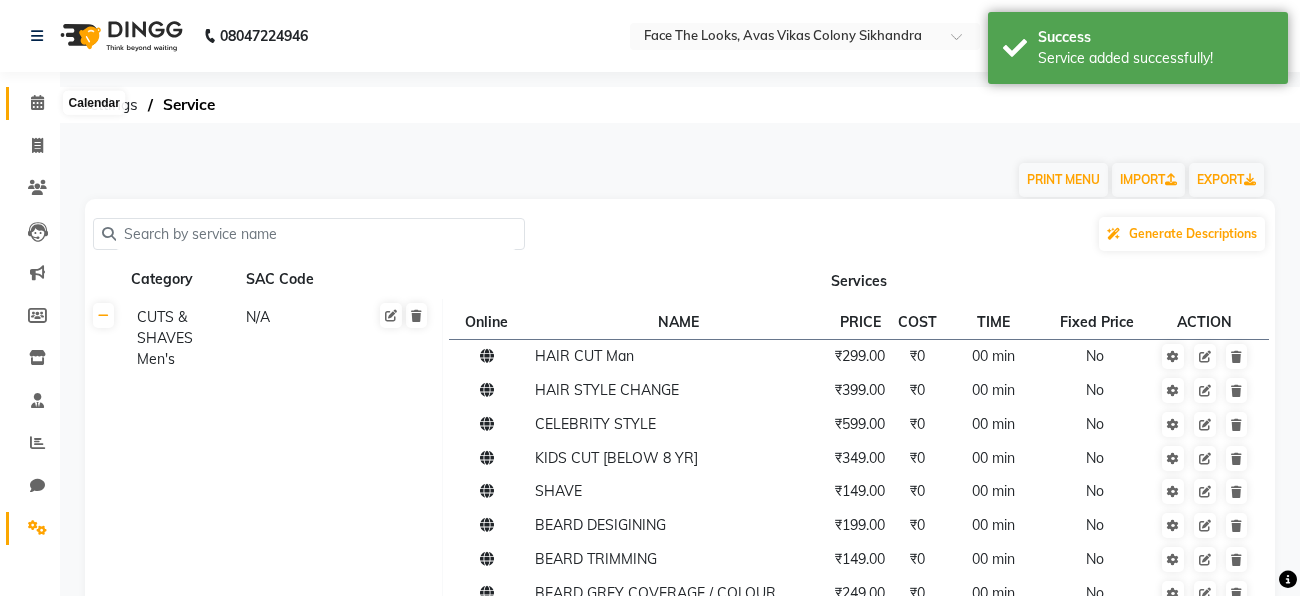 click 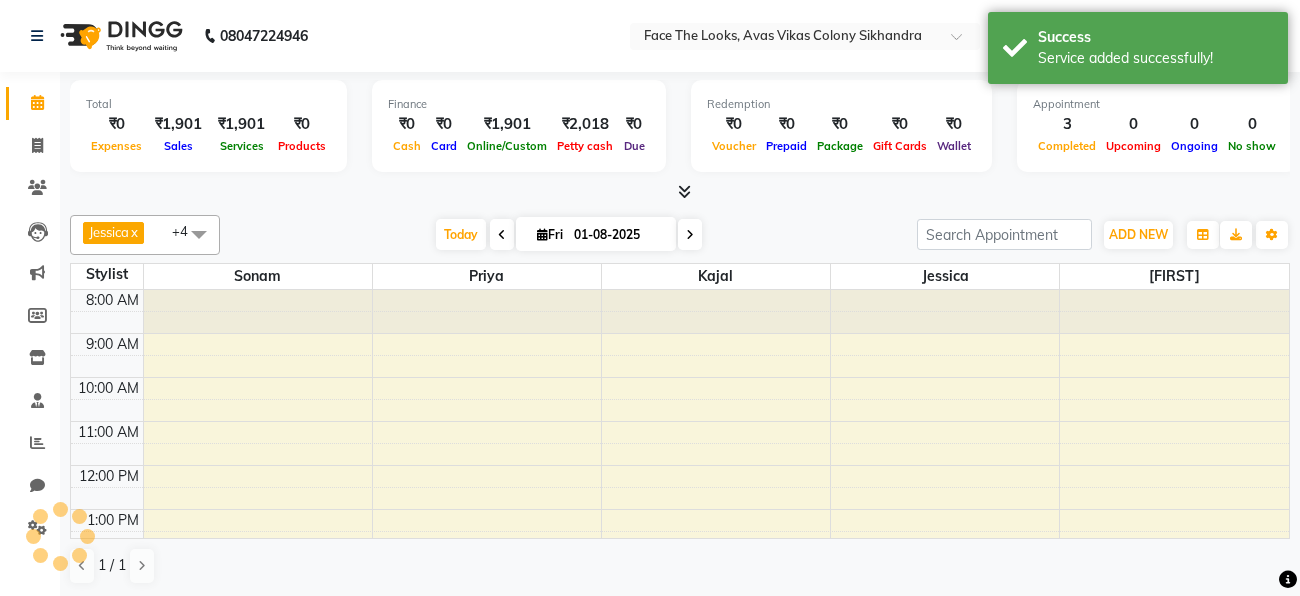 scroll, scrollTop: 283, scrollLeft: 0, axis: vertical 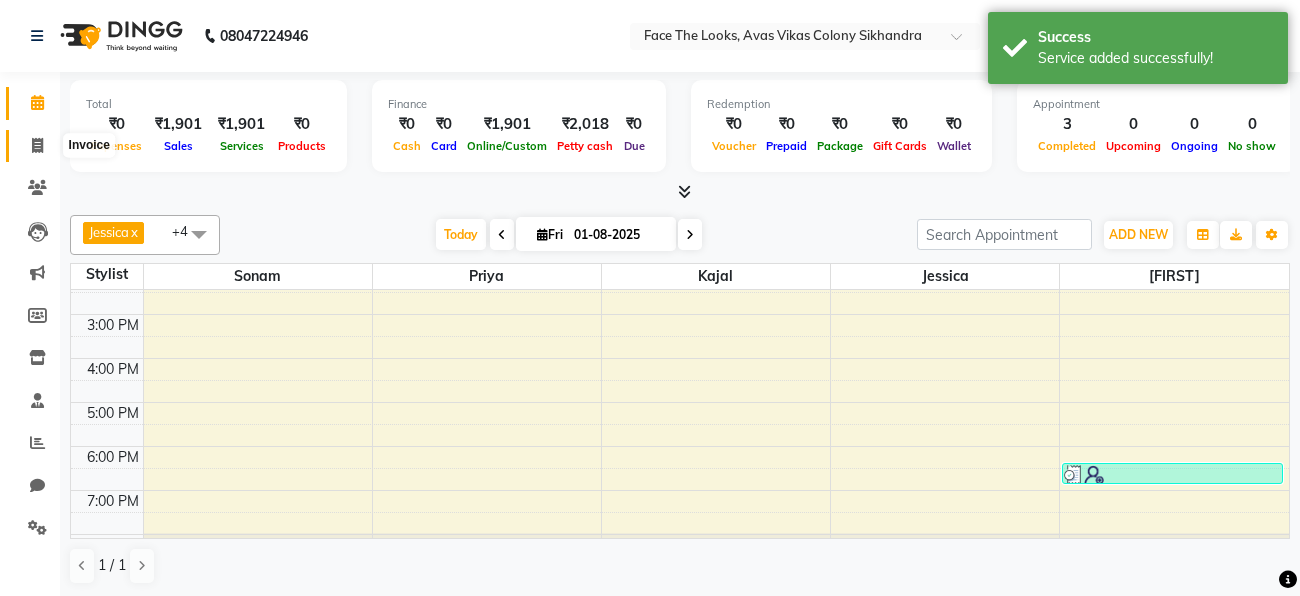click 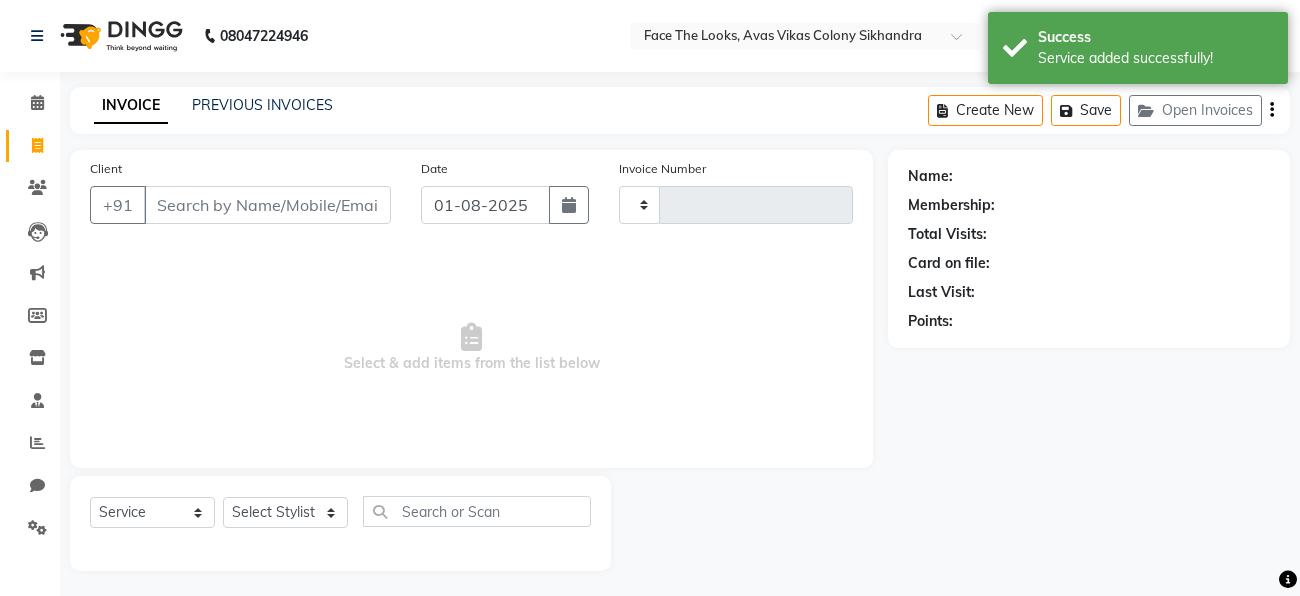 type on "0093" 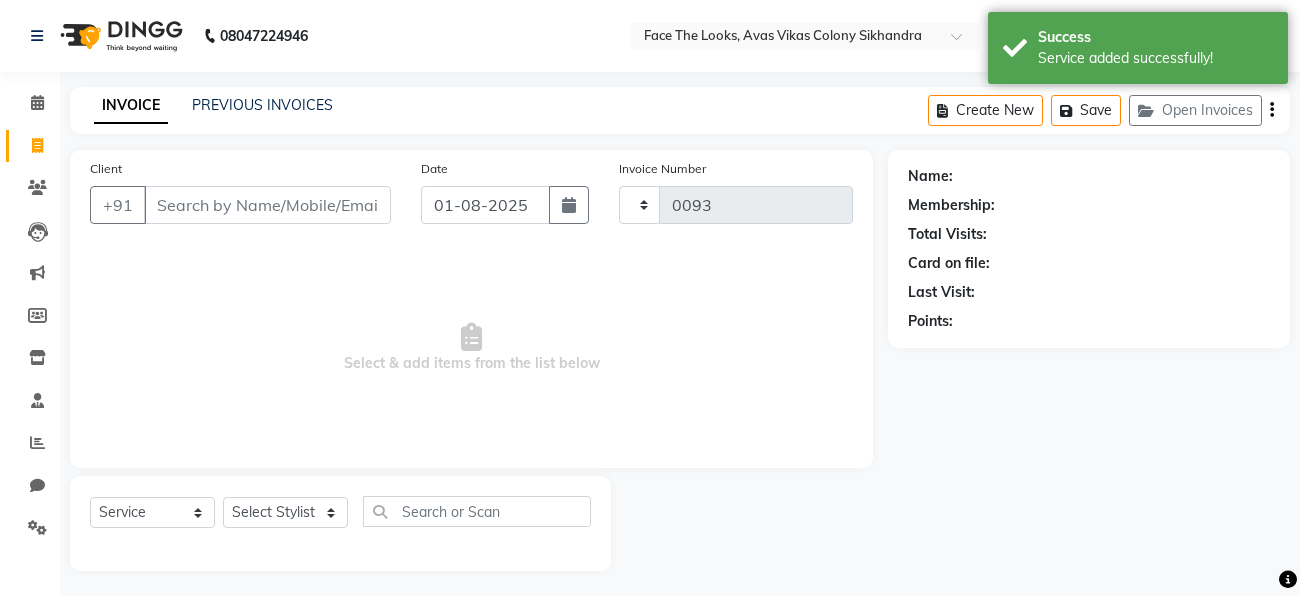select on "8471" 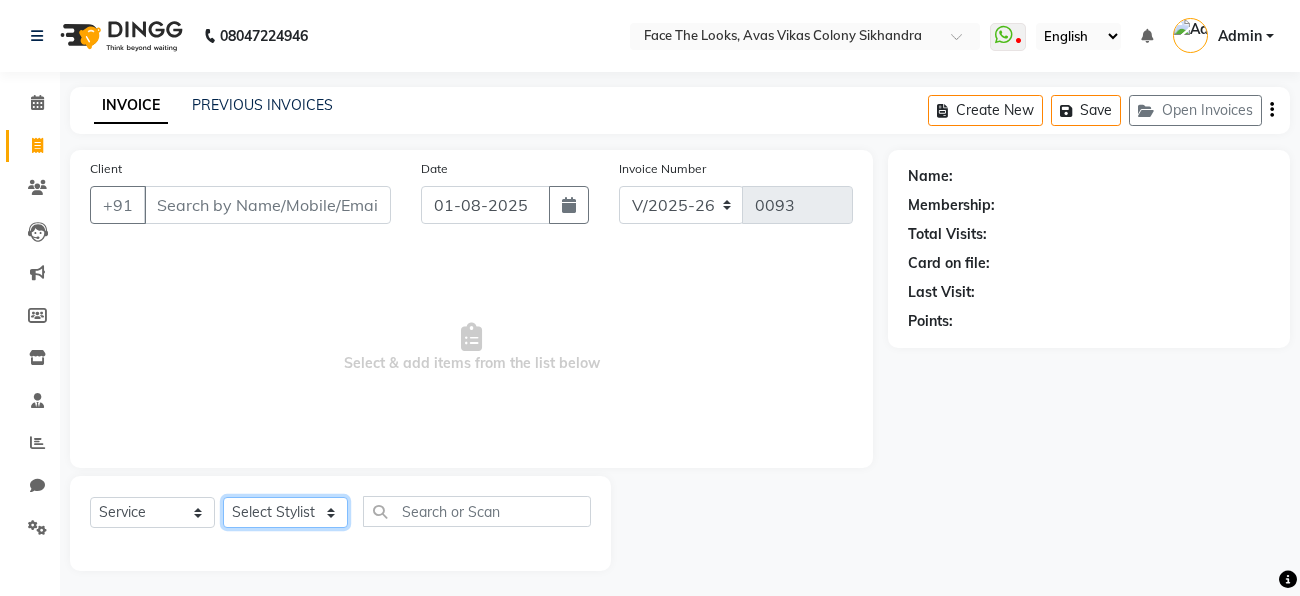 click on "Select Stylist [FIRST] [LAST] [FIRST] [FIRST] [FIRST] [FIRST] [FIRST]" 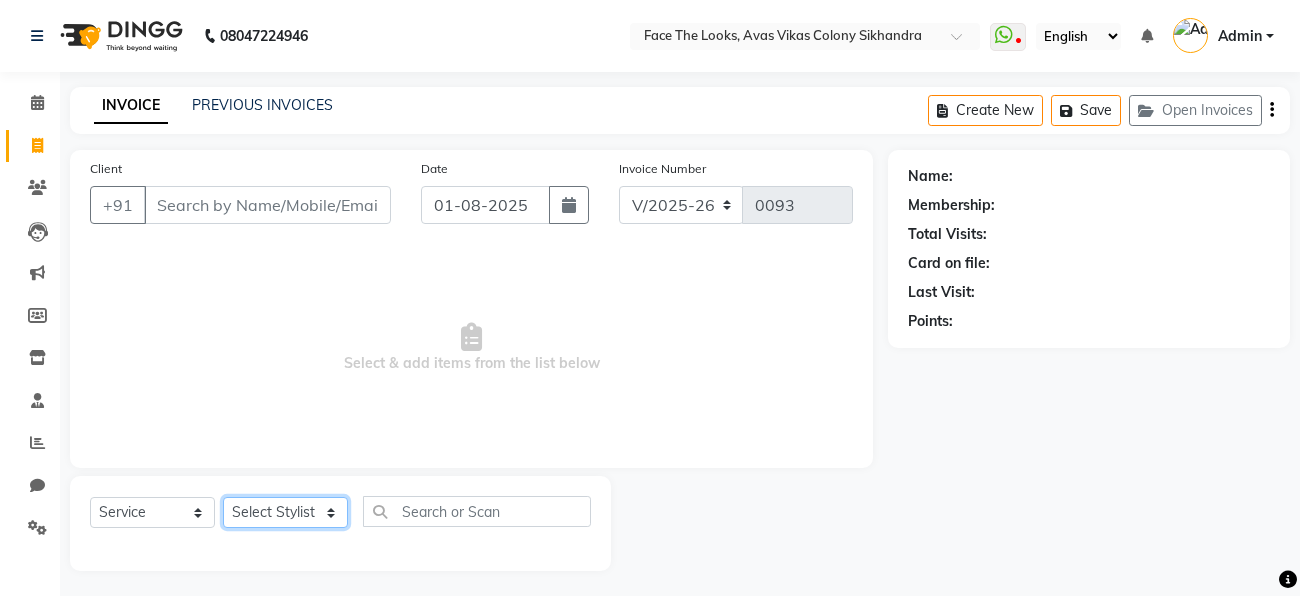select on "82659" 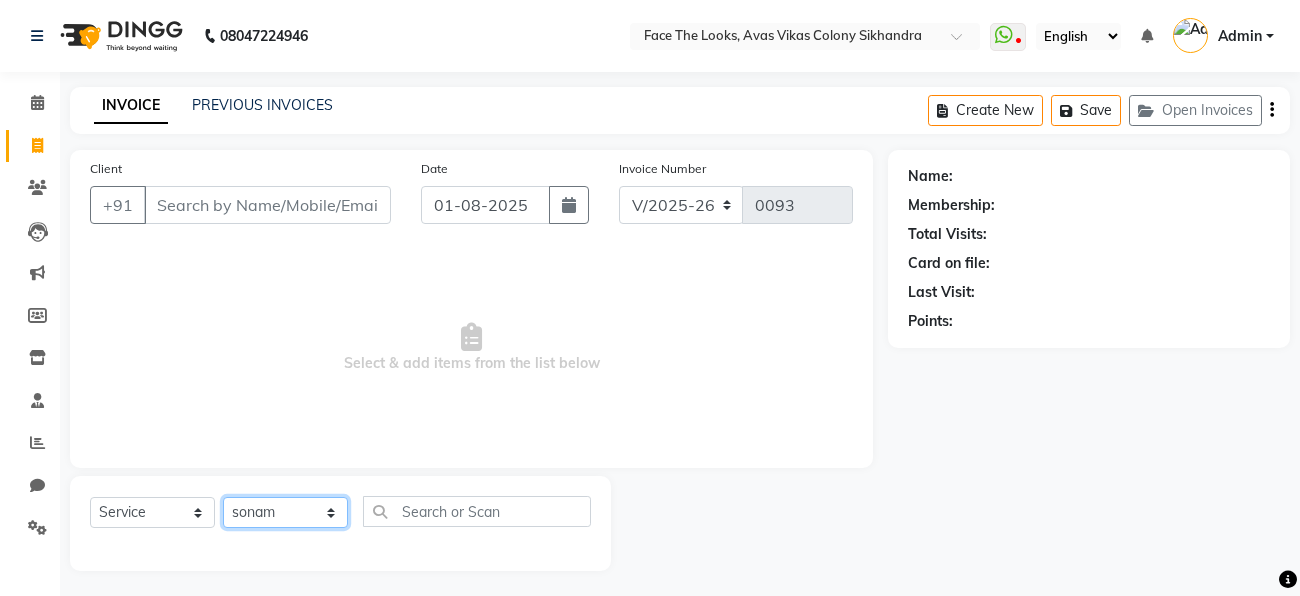 click on "Select Stylist [FIRST] [LAST] [FIRST] [FIRST] [FIRST] [FIRST] [FIRST]" 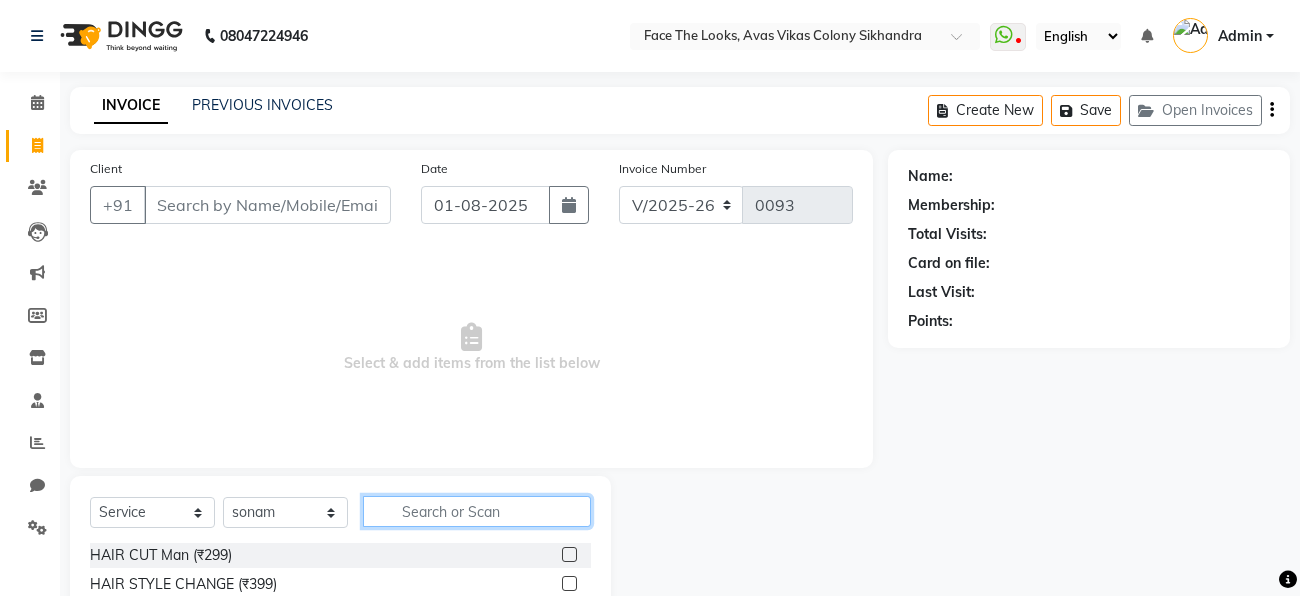 click 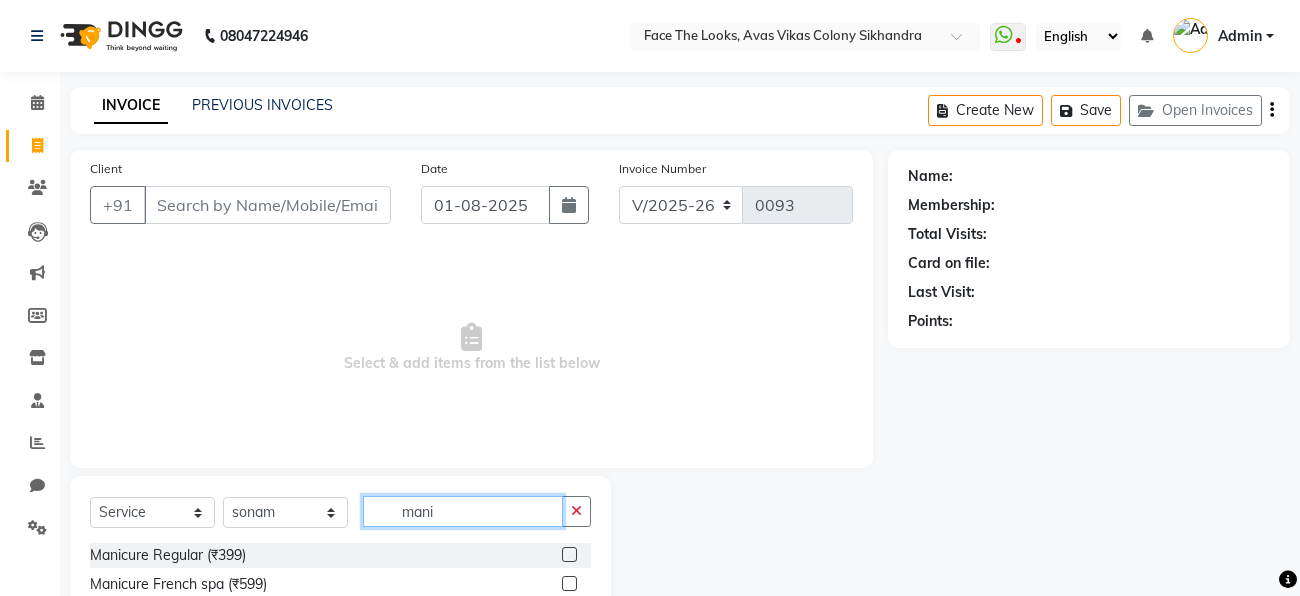 scroll, scrollTop: 121, scrollLeft: 0, axis: vertical 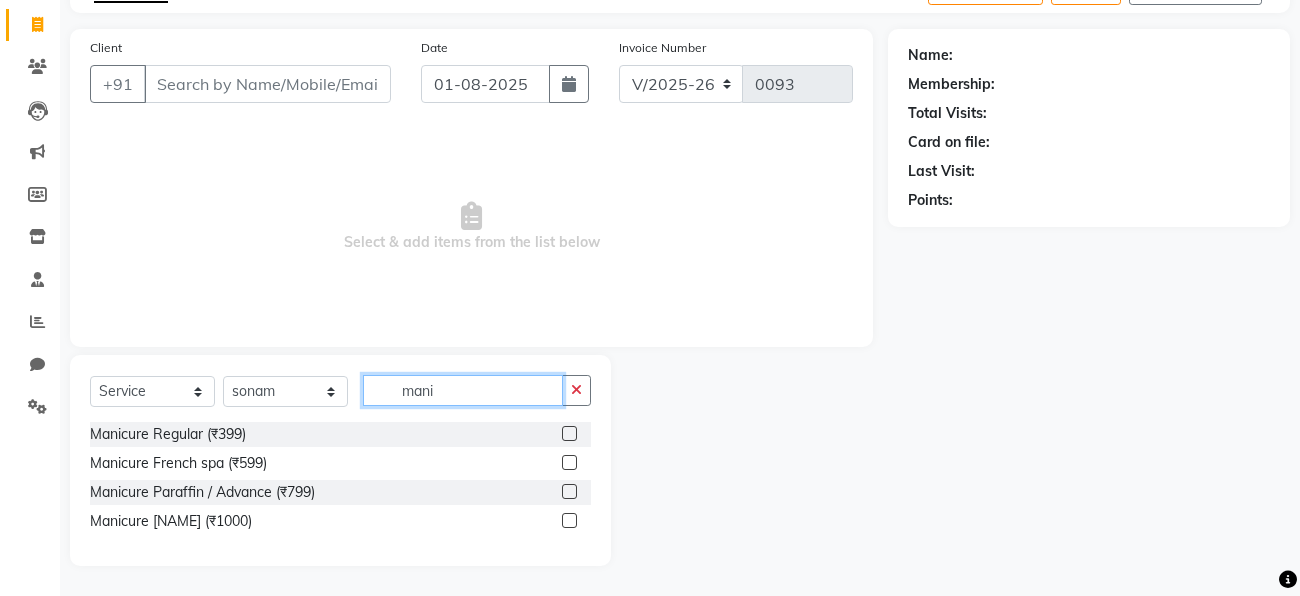 type on "mani" 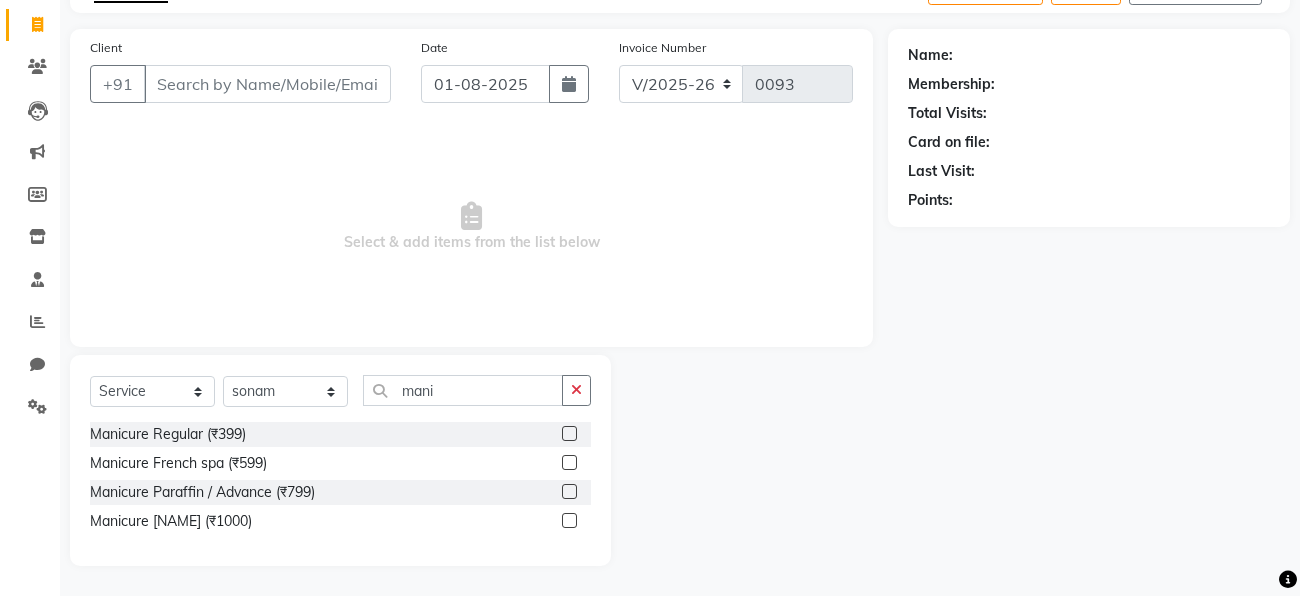 click 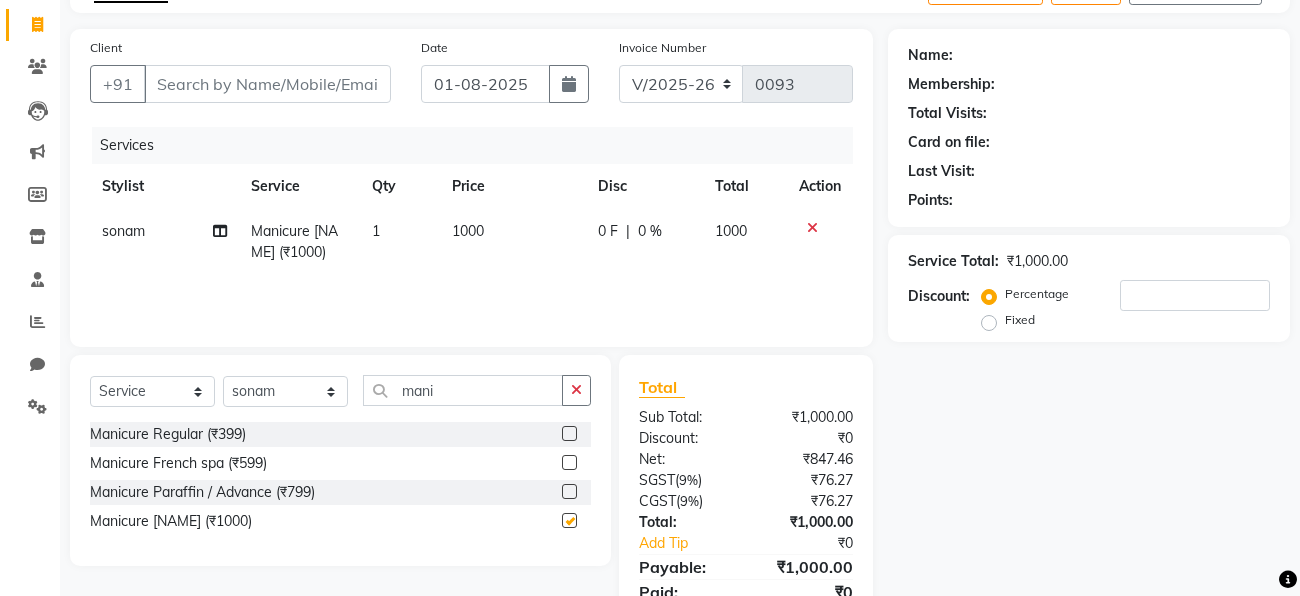 checkbox on "false" 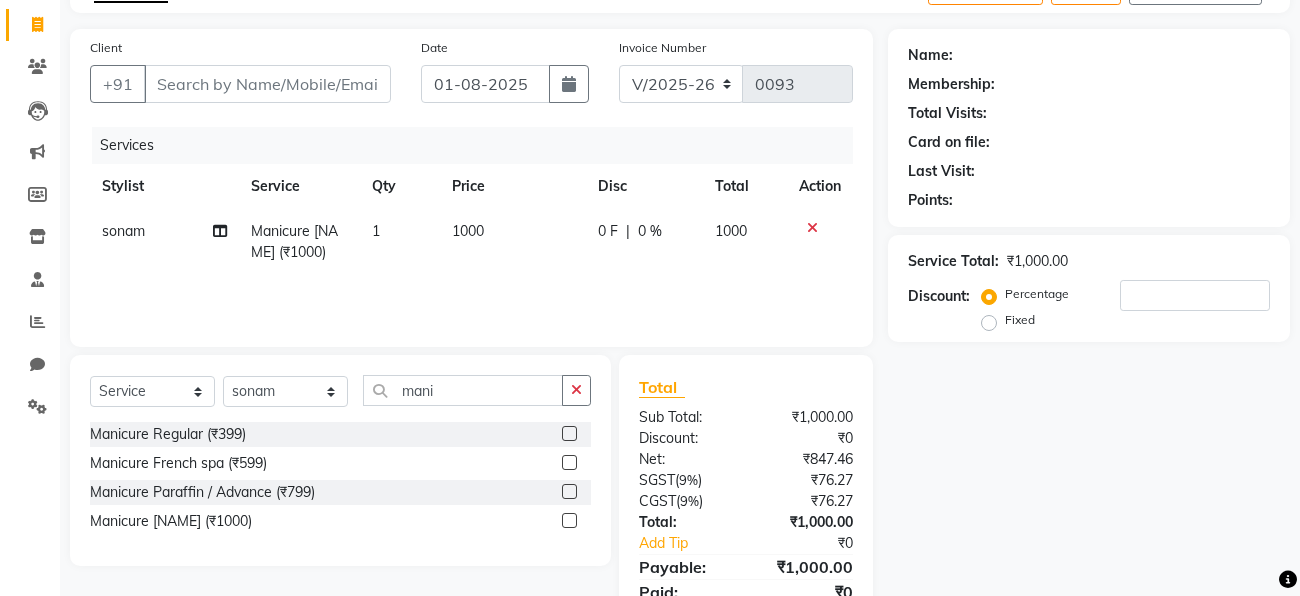 scroll, scrollTop: 0, scrollLeft: 0, axis: both 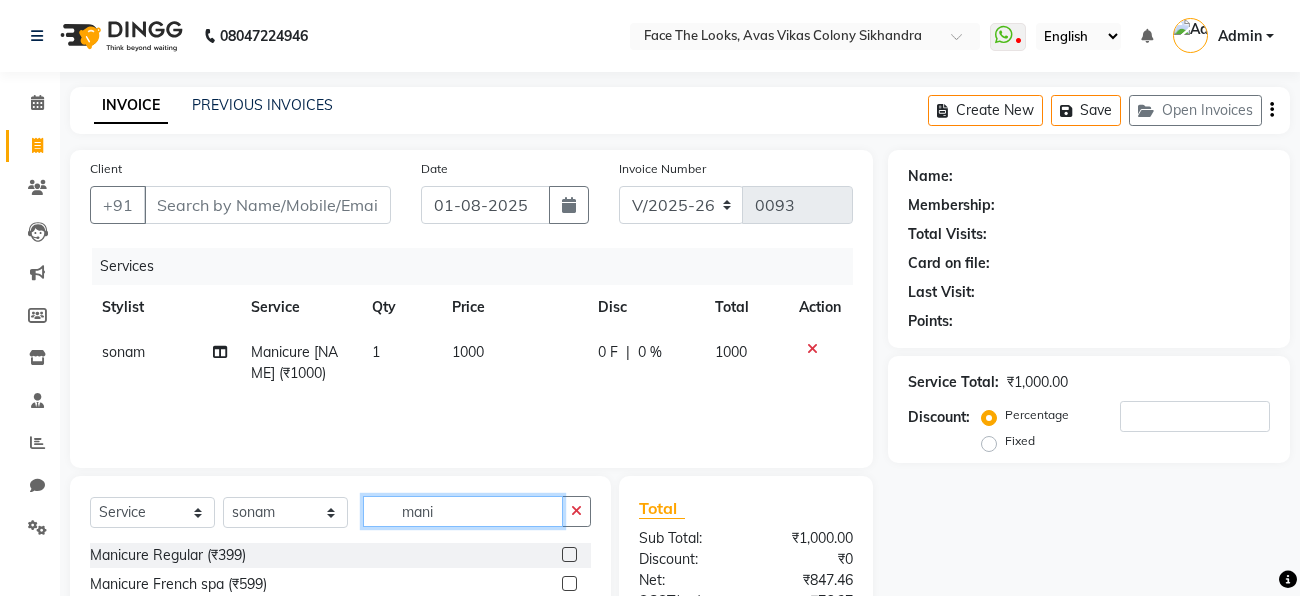 click on "mani" 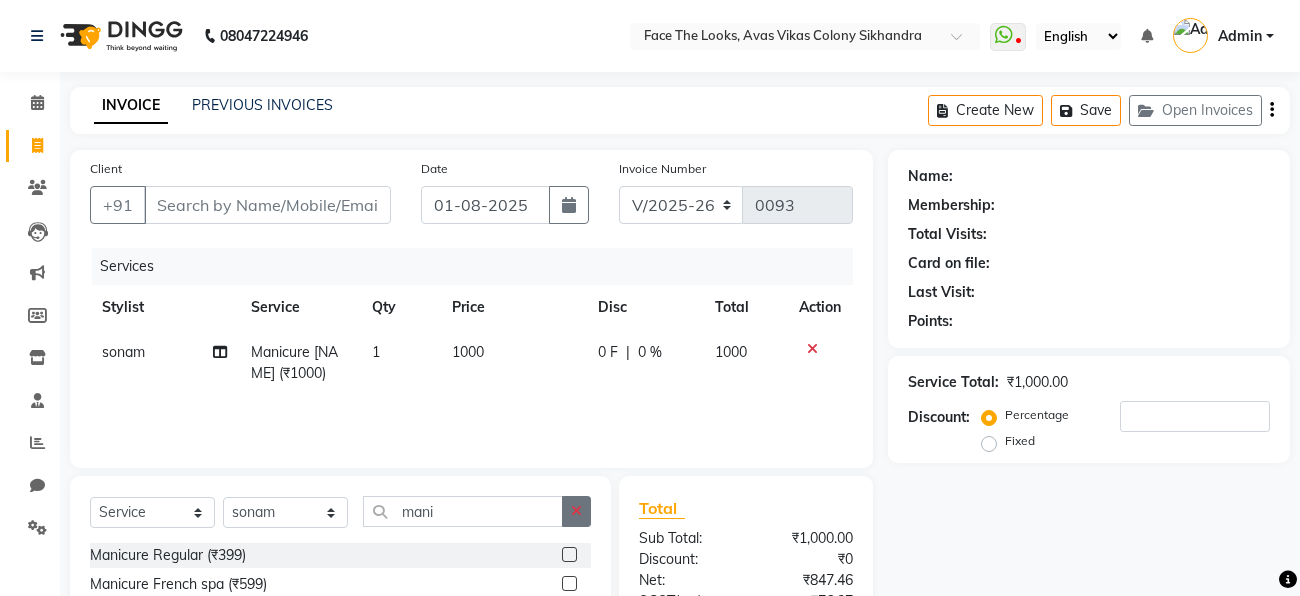 click 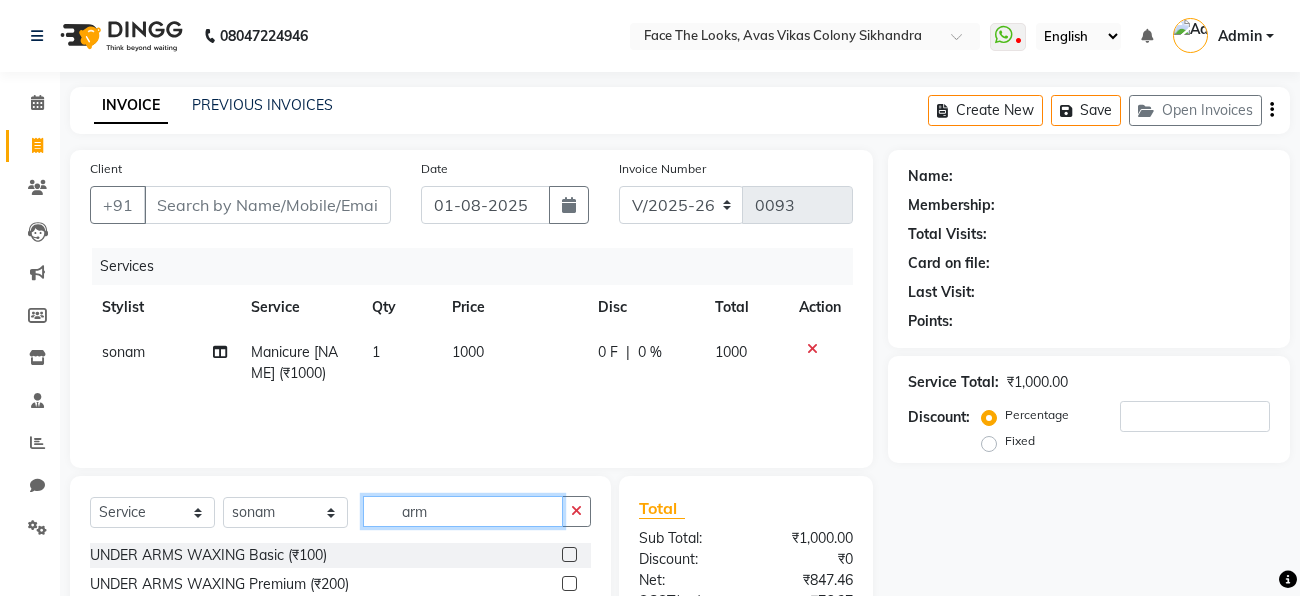 scroll, scrollTop: 205, scrollLeft: 0, axis: vertical 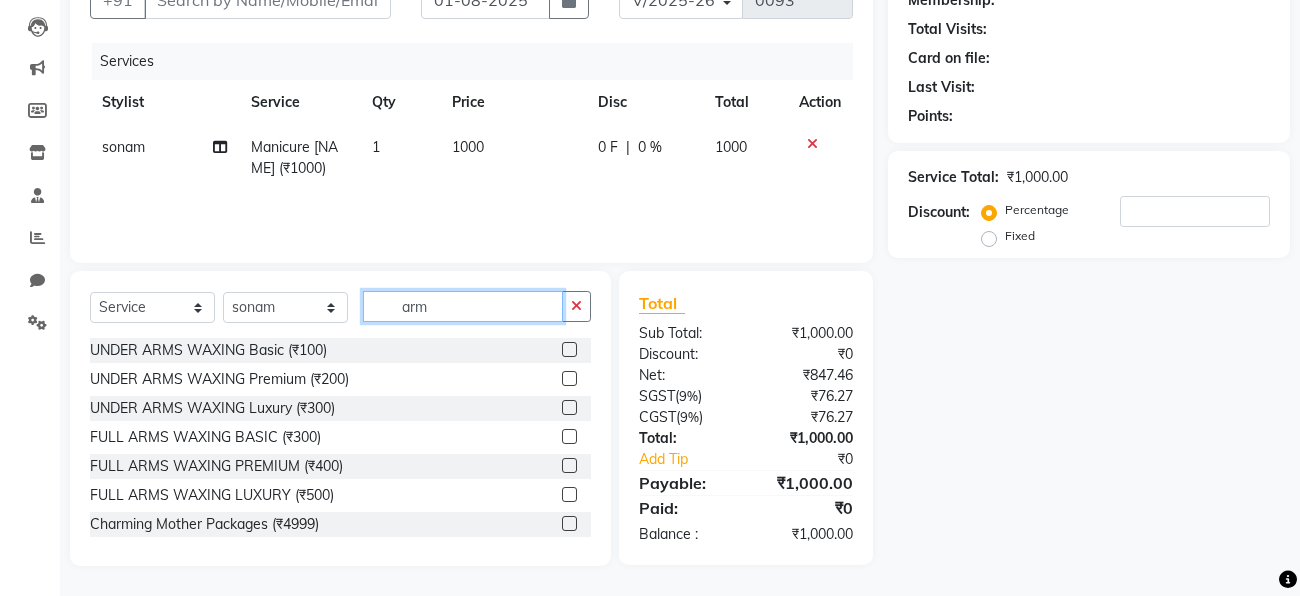 type on "arm" 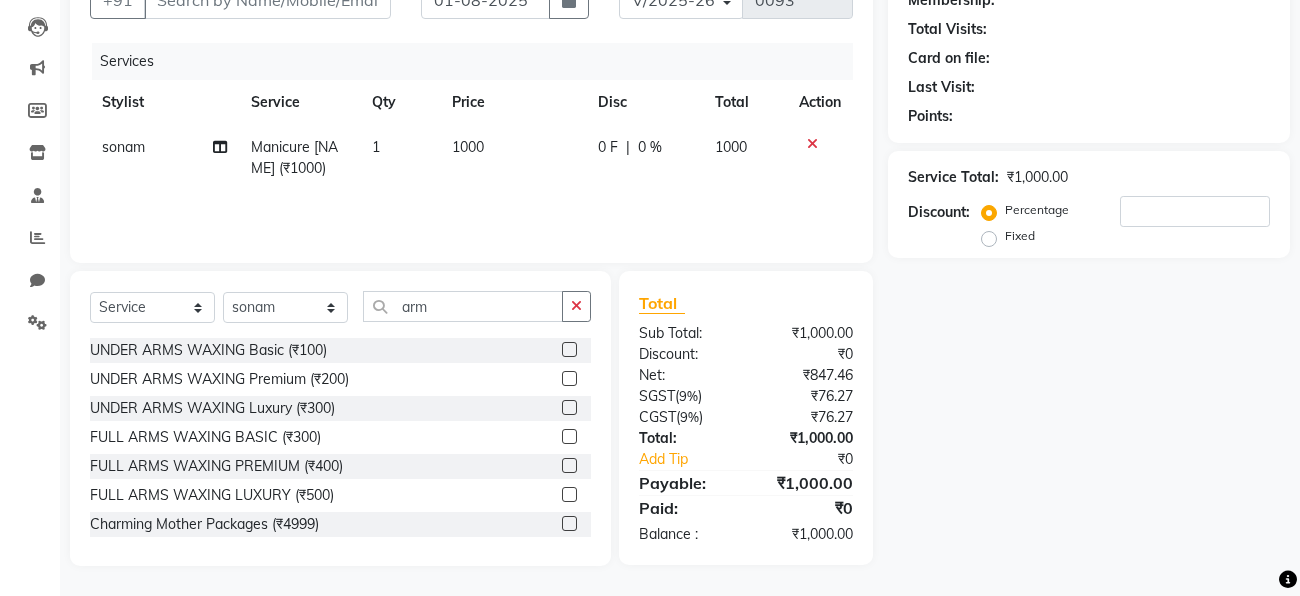 click 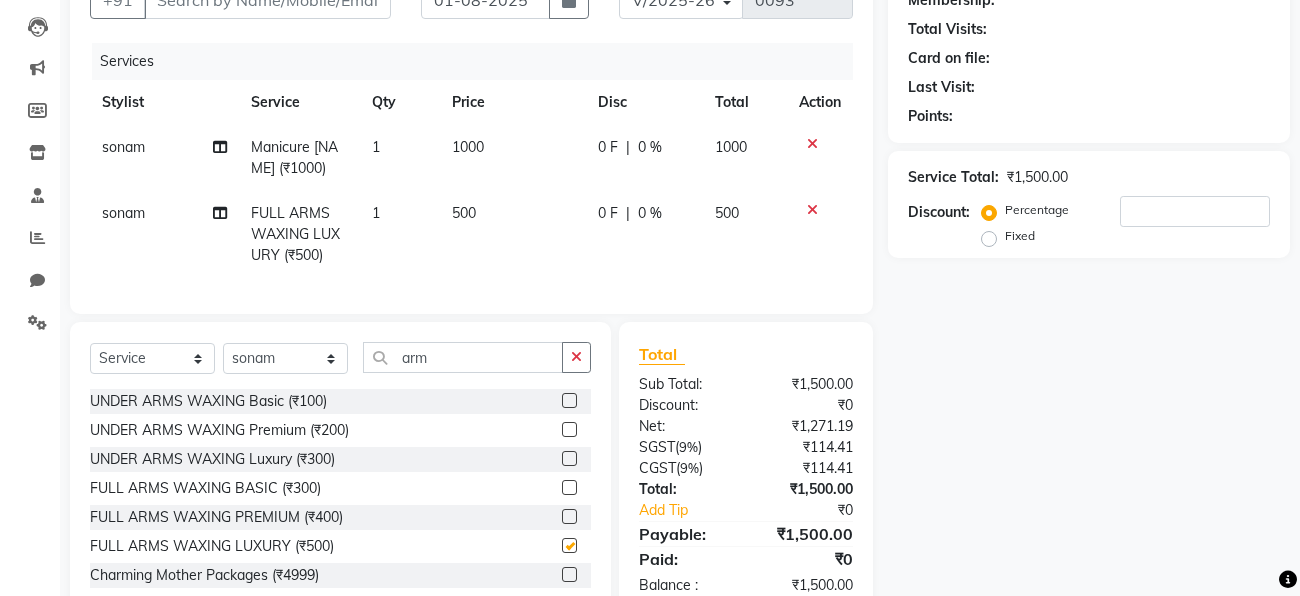 checkbox on "false" 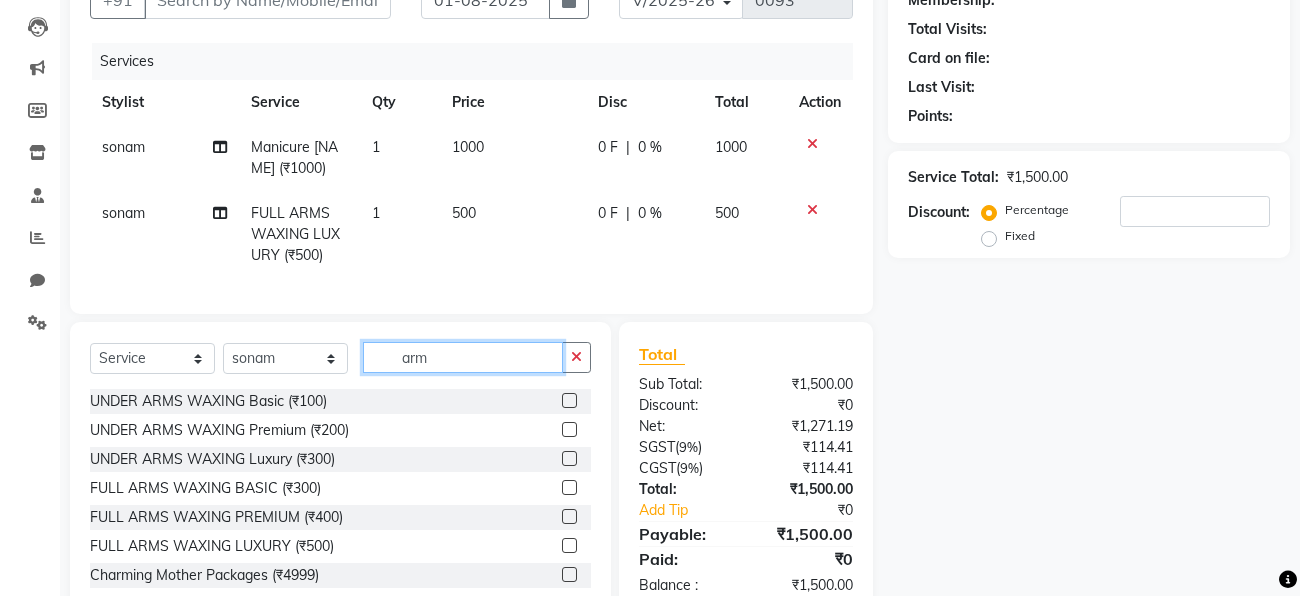 click on "arm" 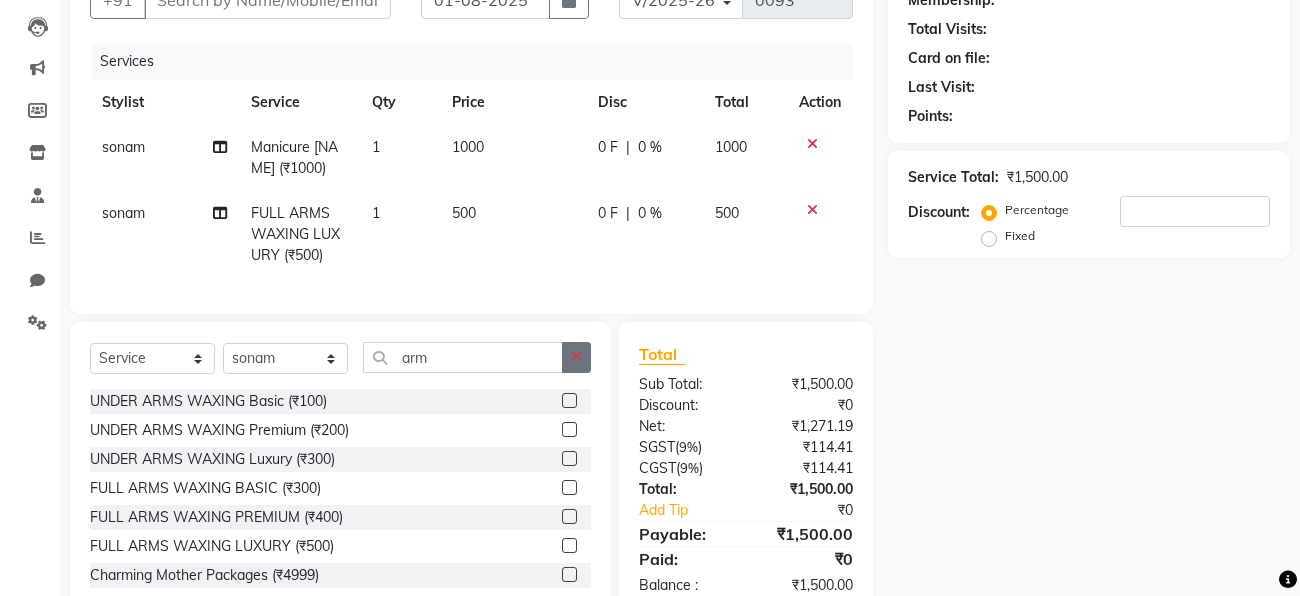 click 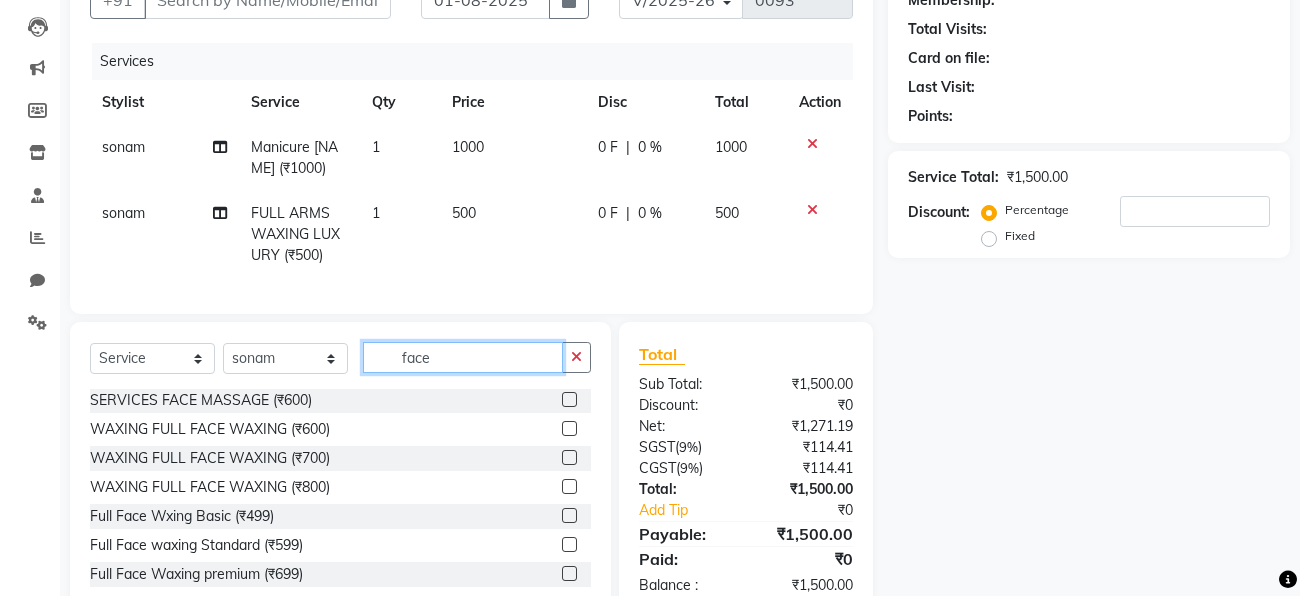 scroll, scrollTop: 0, scrollLeft: 0, axis: both 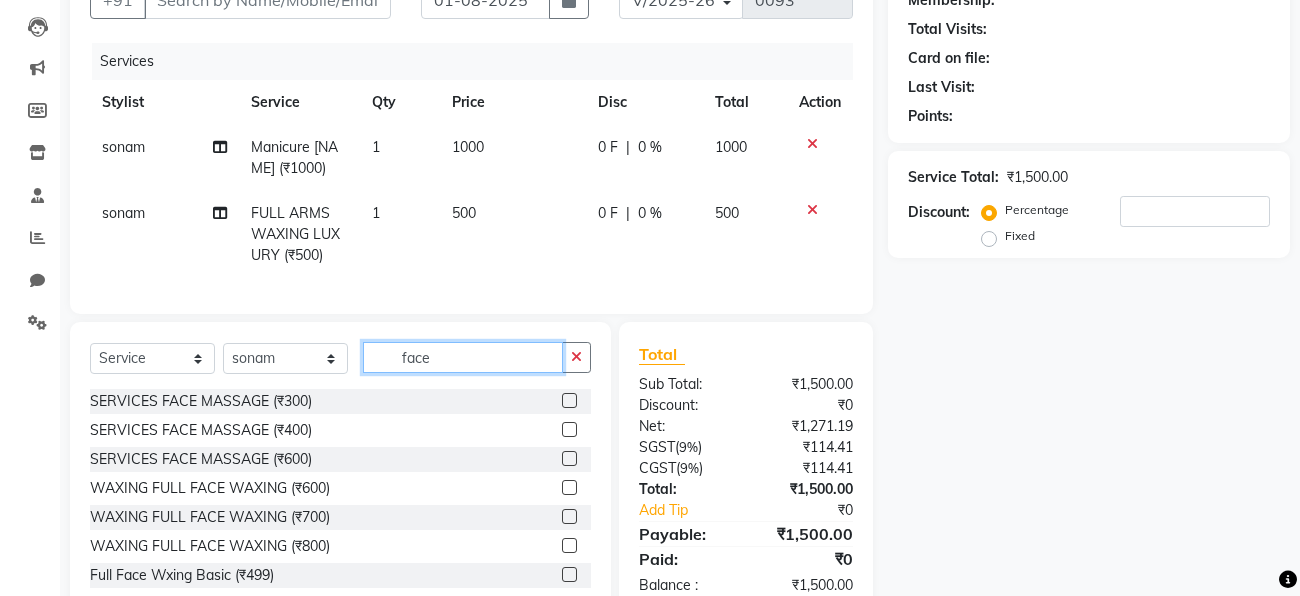 type on "face" 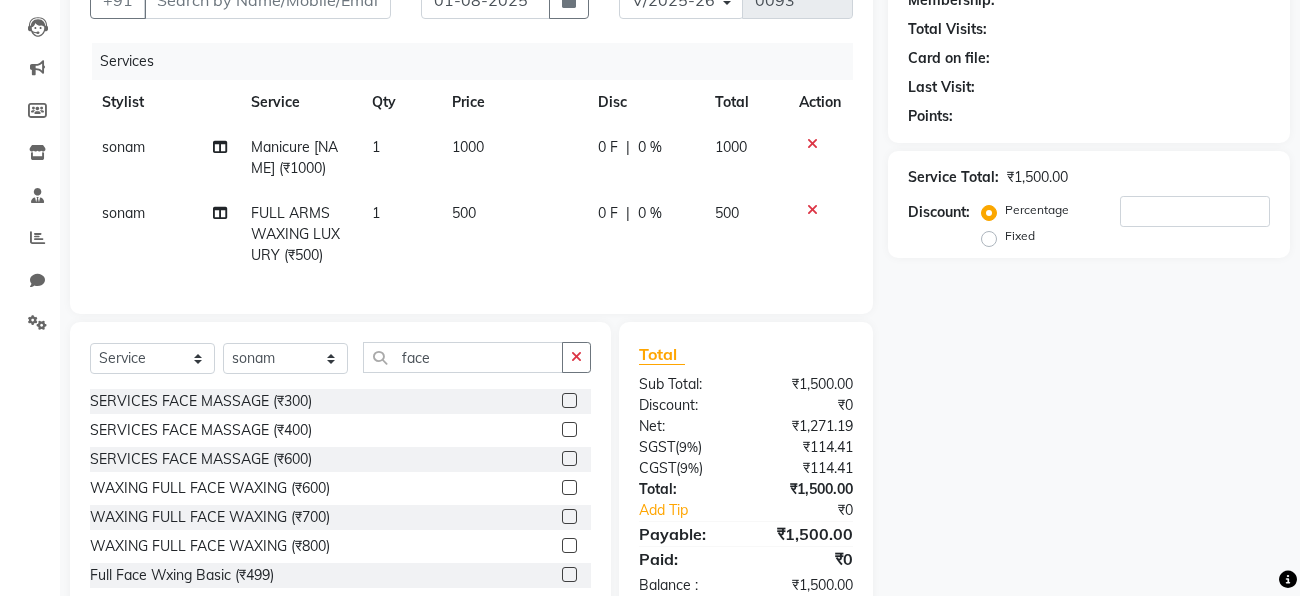 click 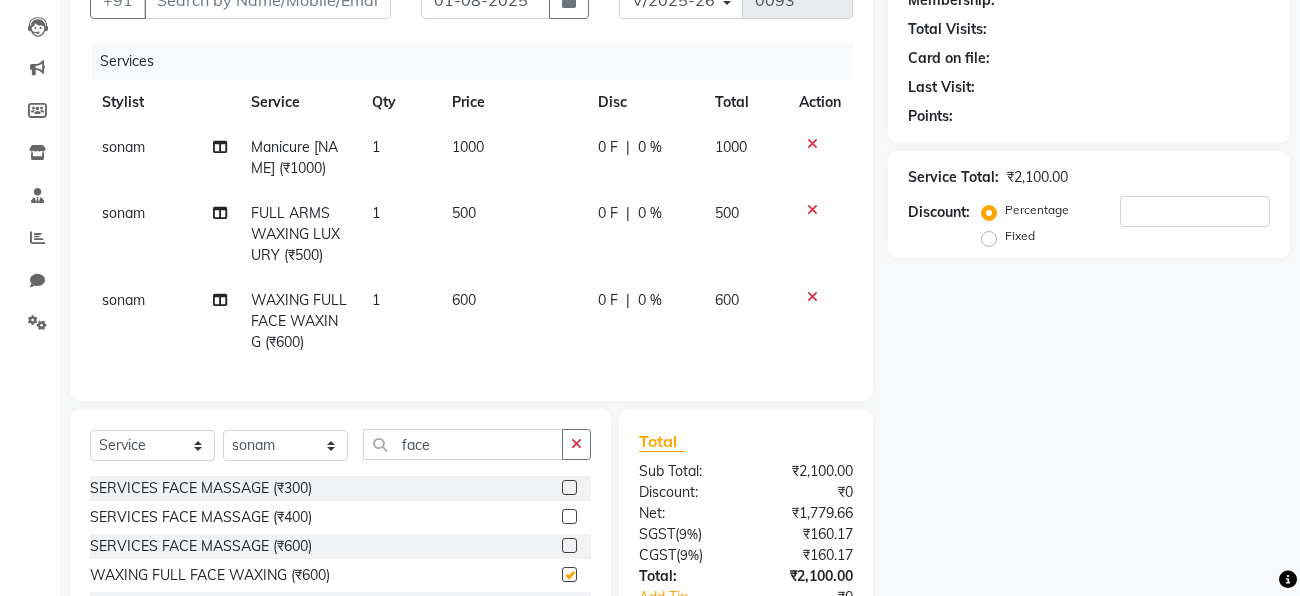 checkbox on "false" 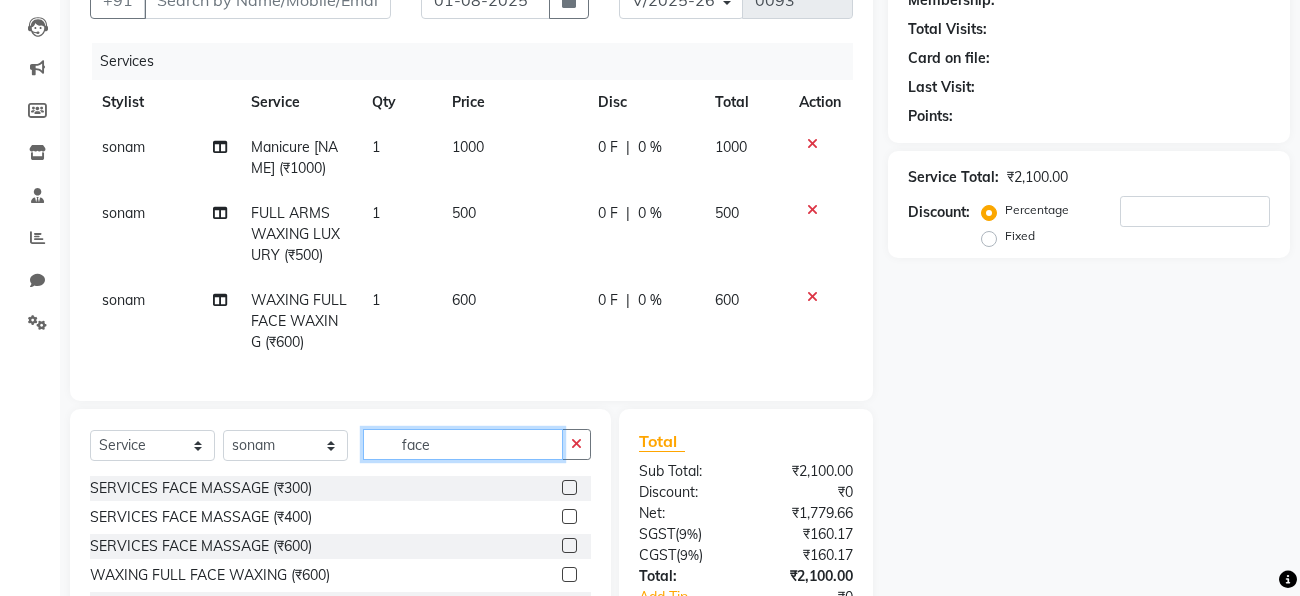 click on "face" 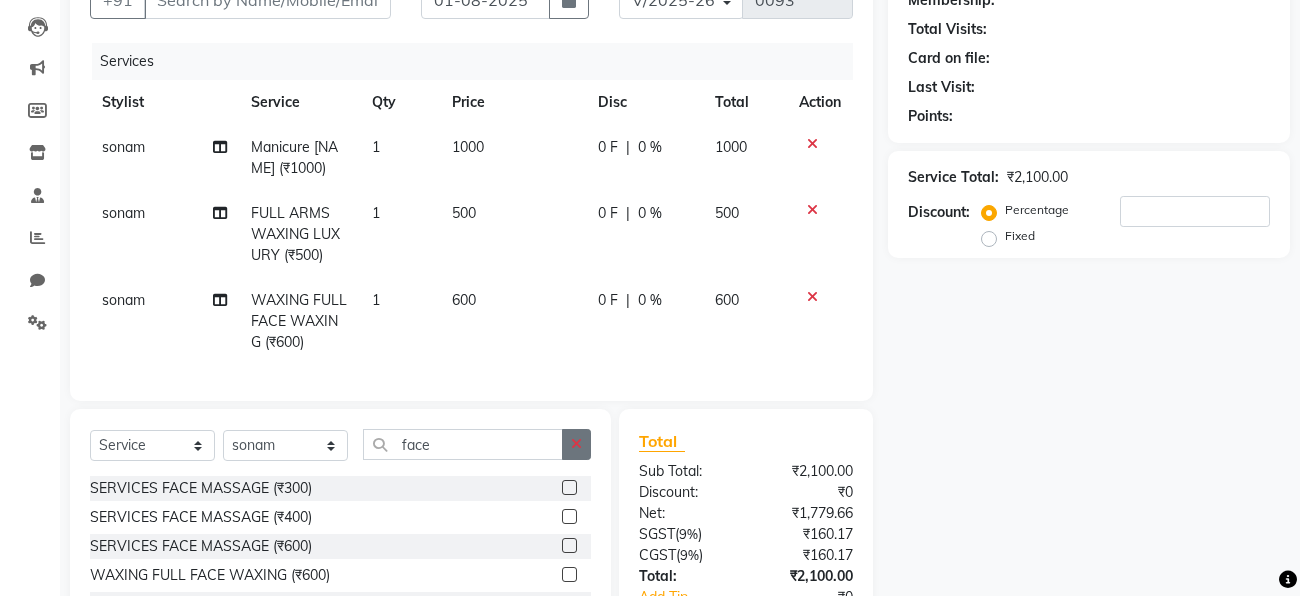 click 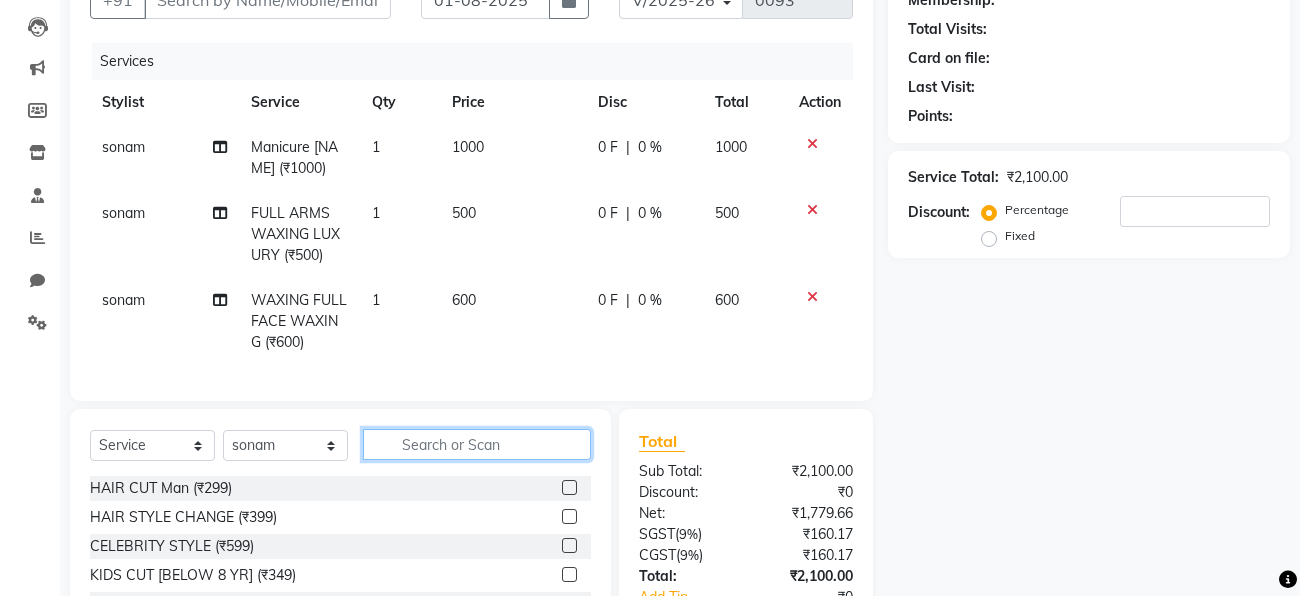 click 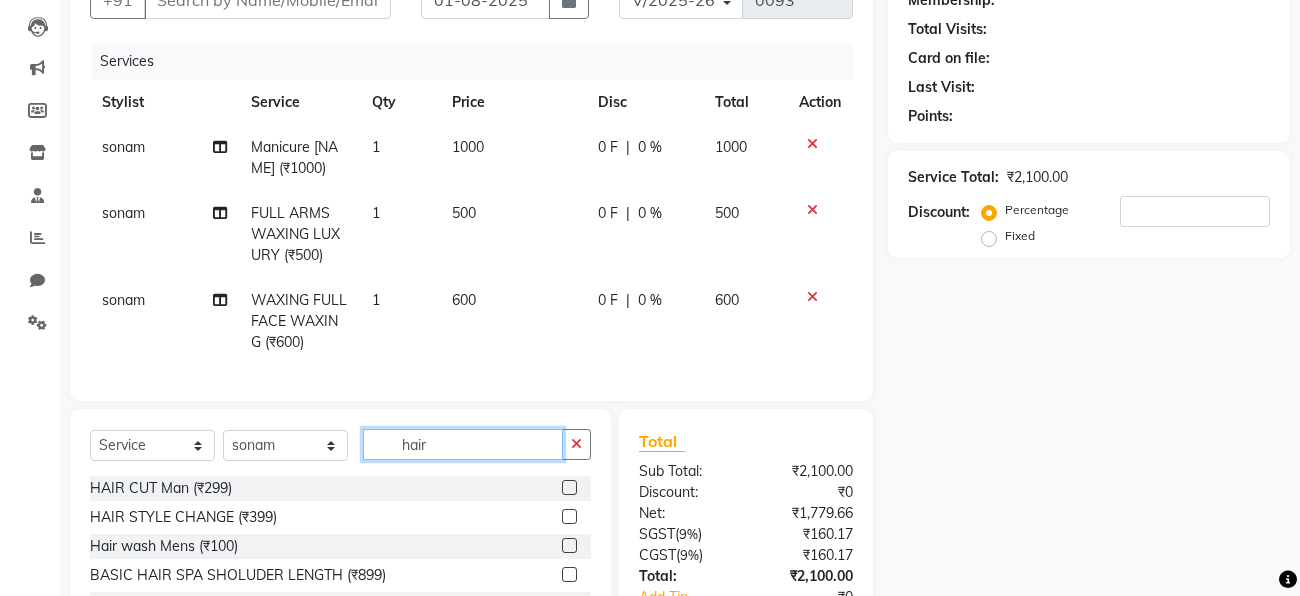 type on "hair" 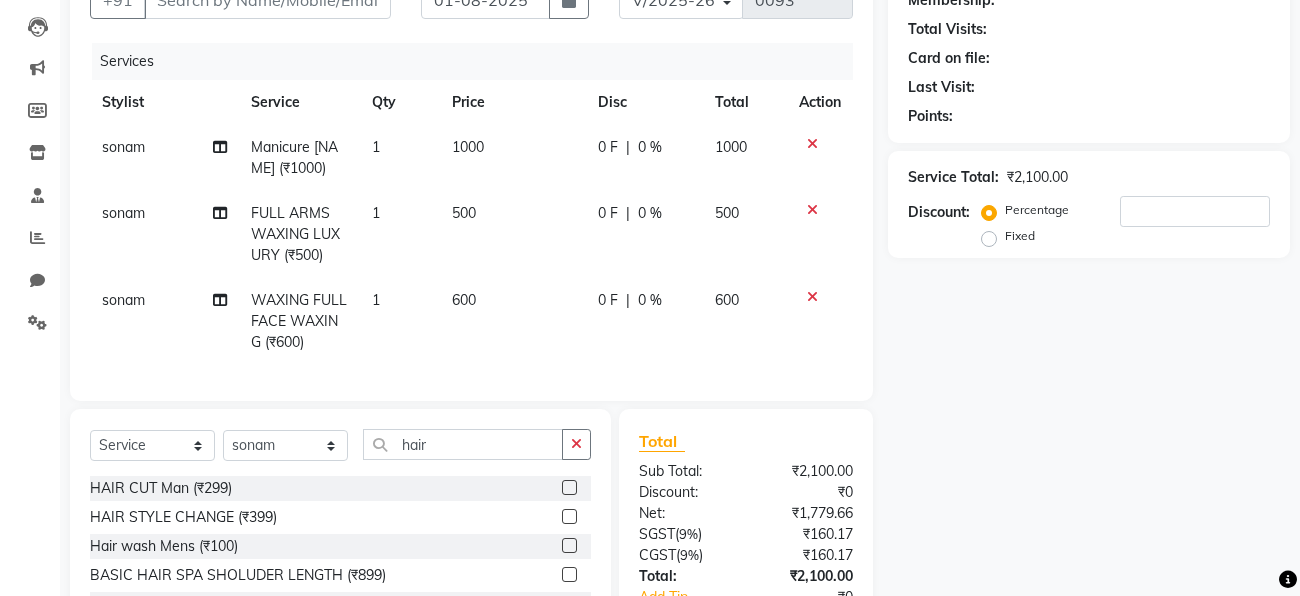 click 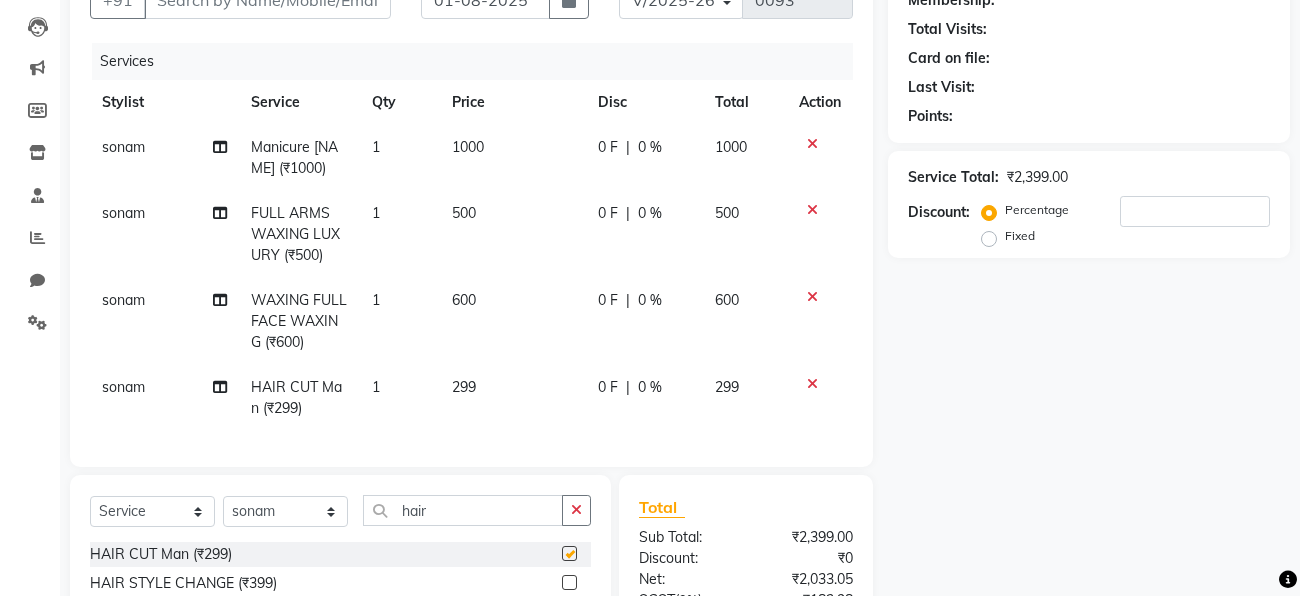 checkbox on "false" 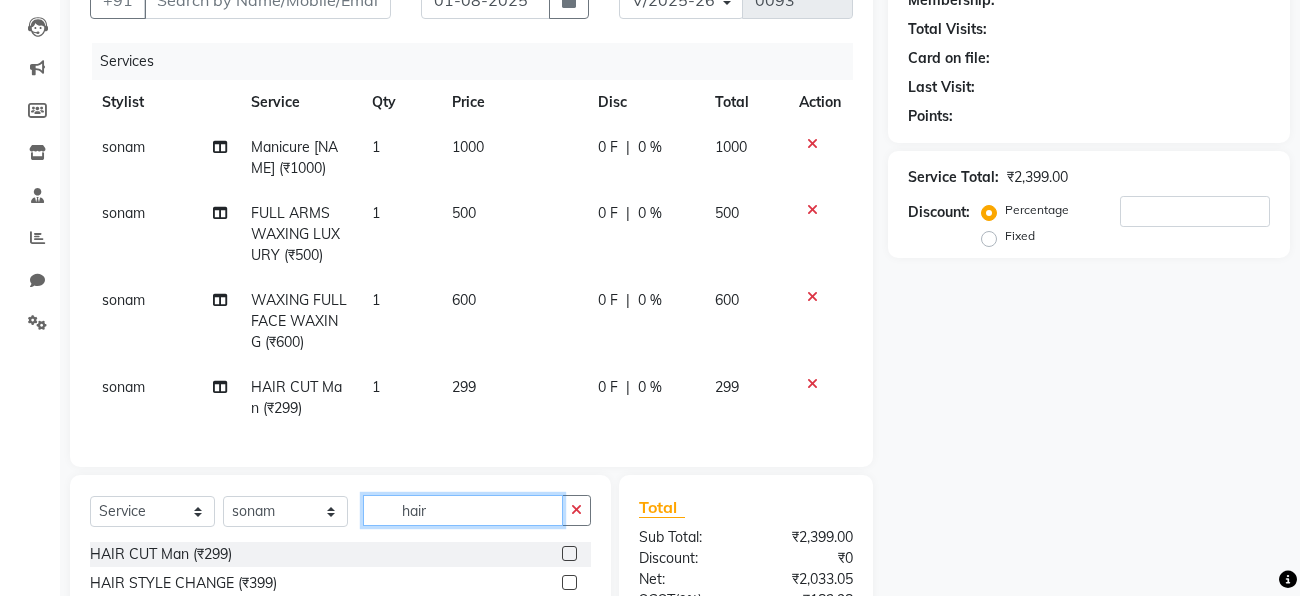 click on "hair" 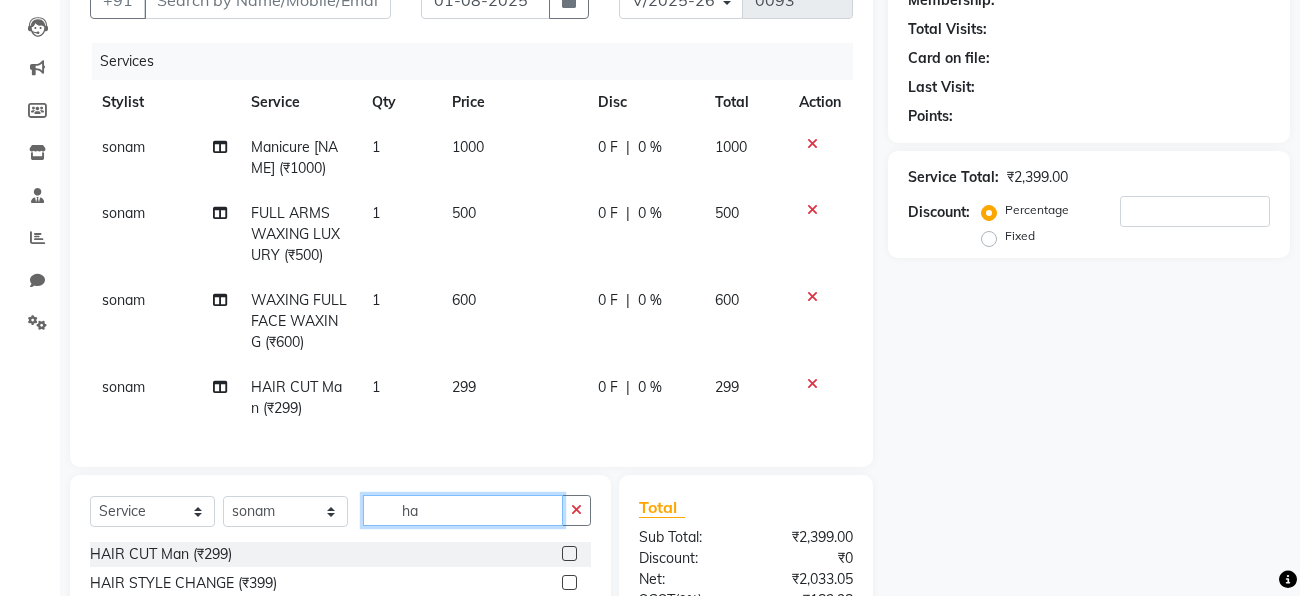 type on "h" 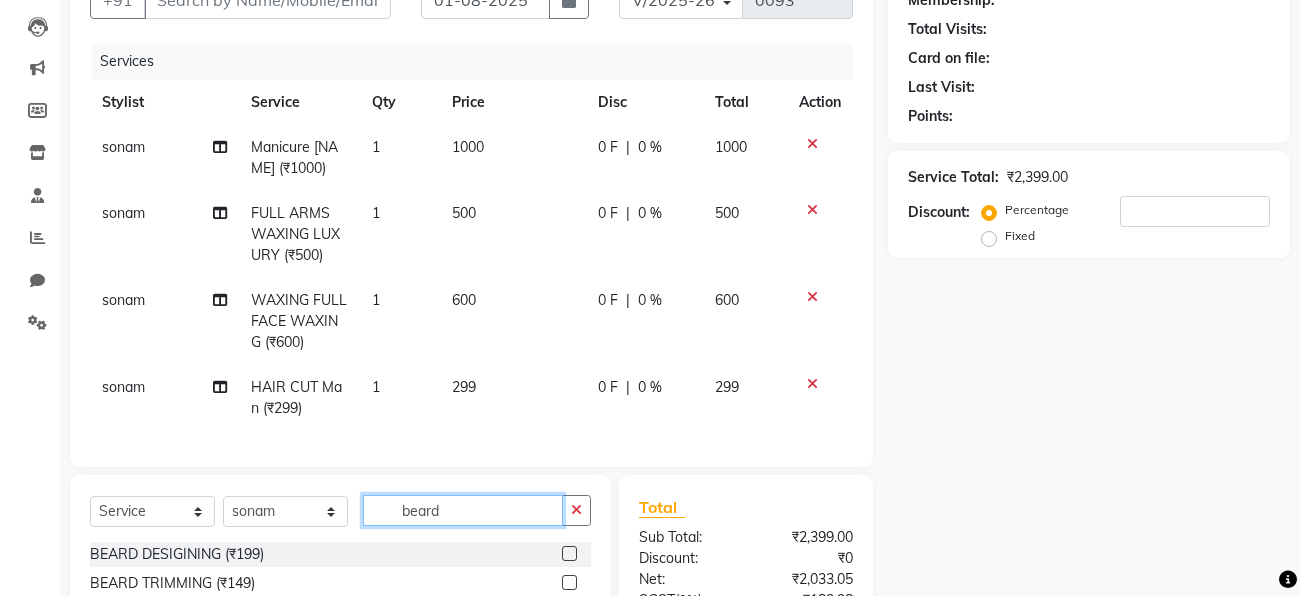 scroll, scrollTop: 402, scrollLeft: 0, axis: vertical 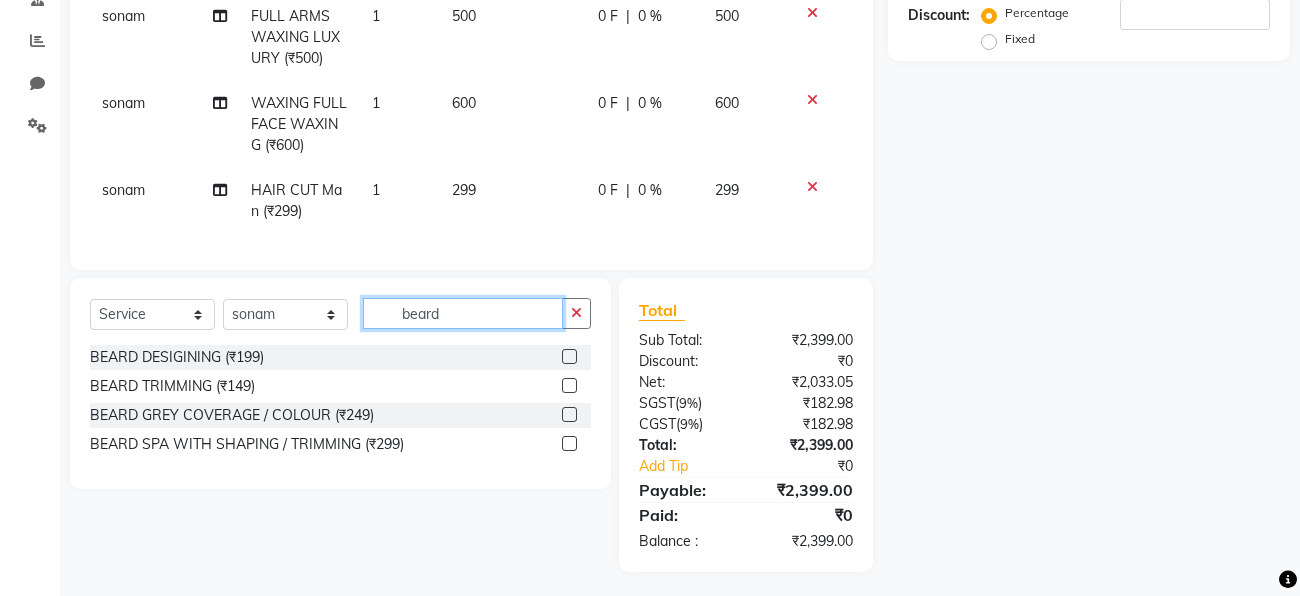 type on "beard" 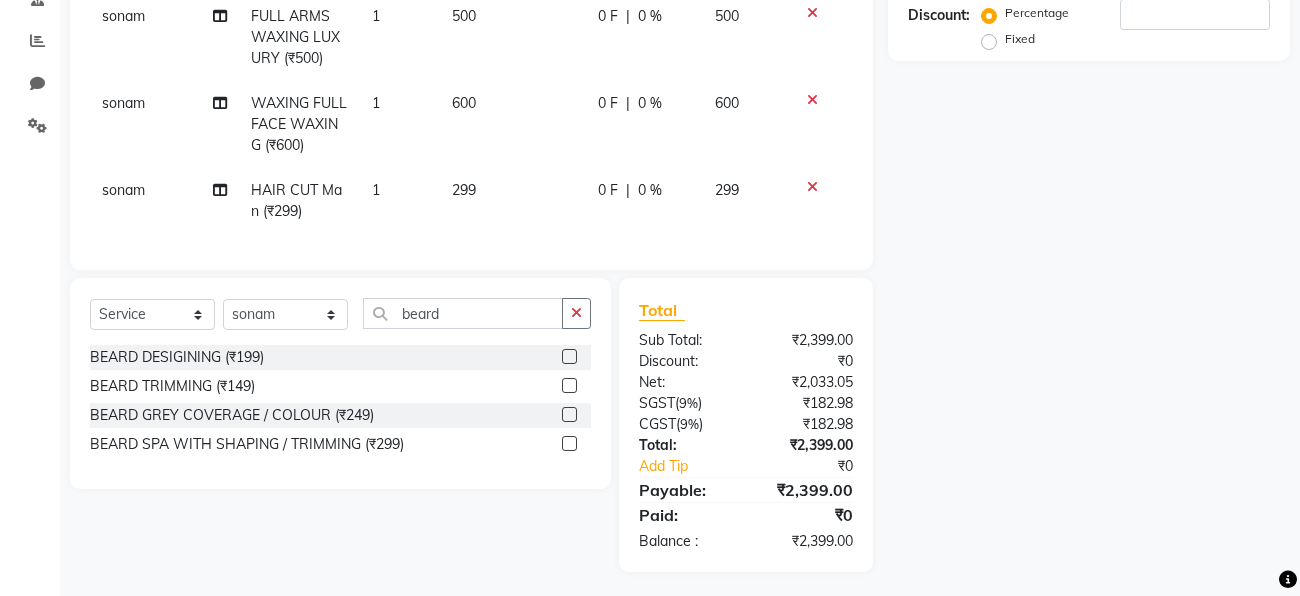 click 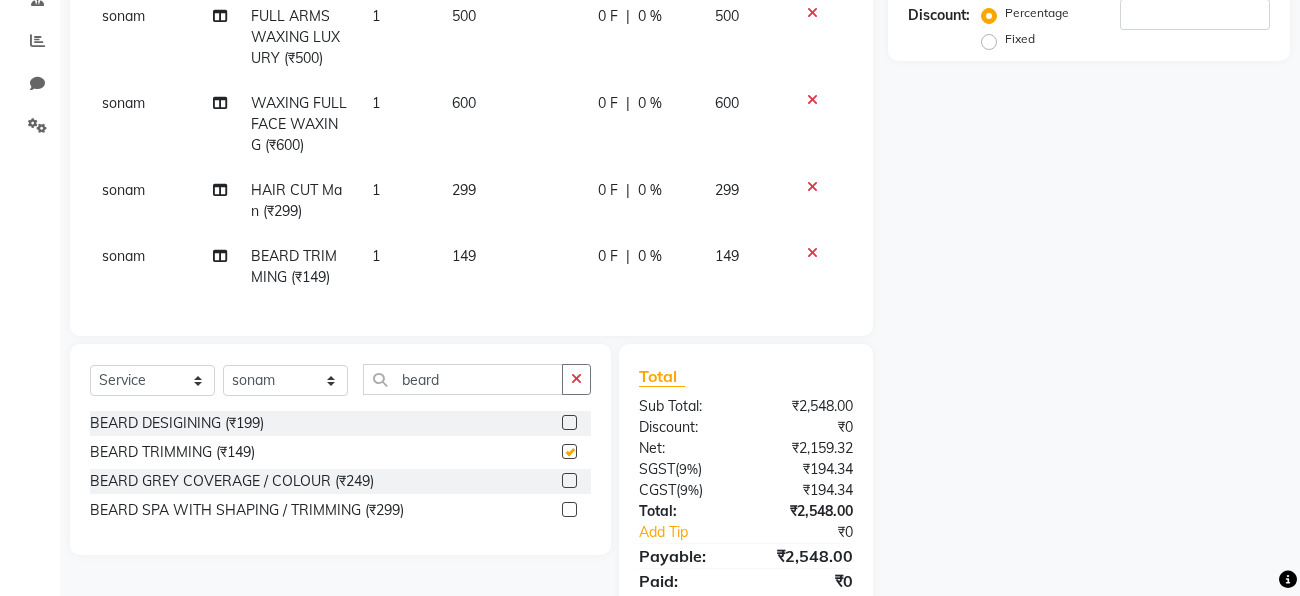 checkbox on "false" 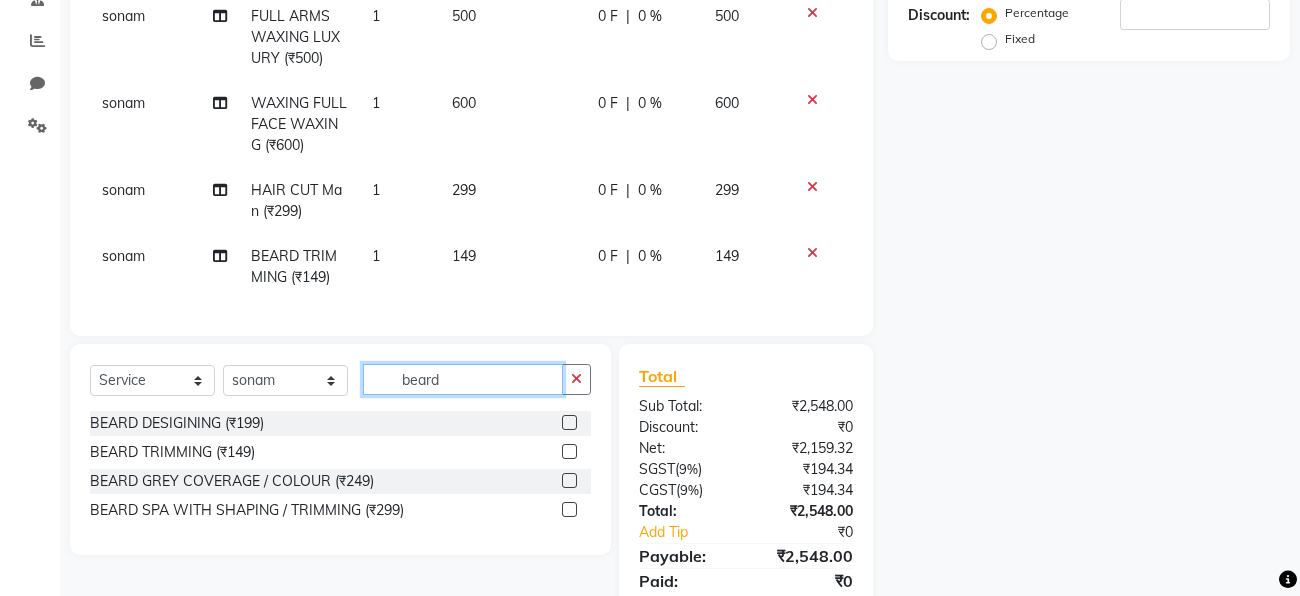 click on "beard" 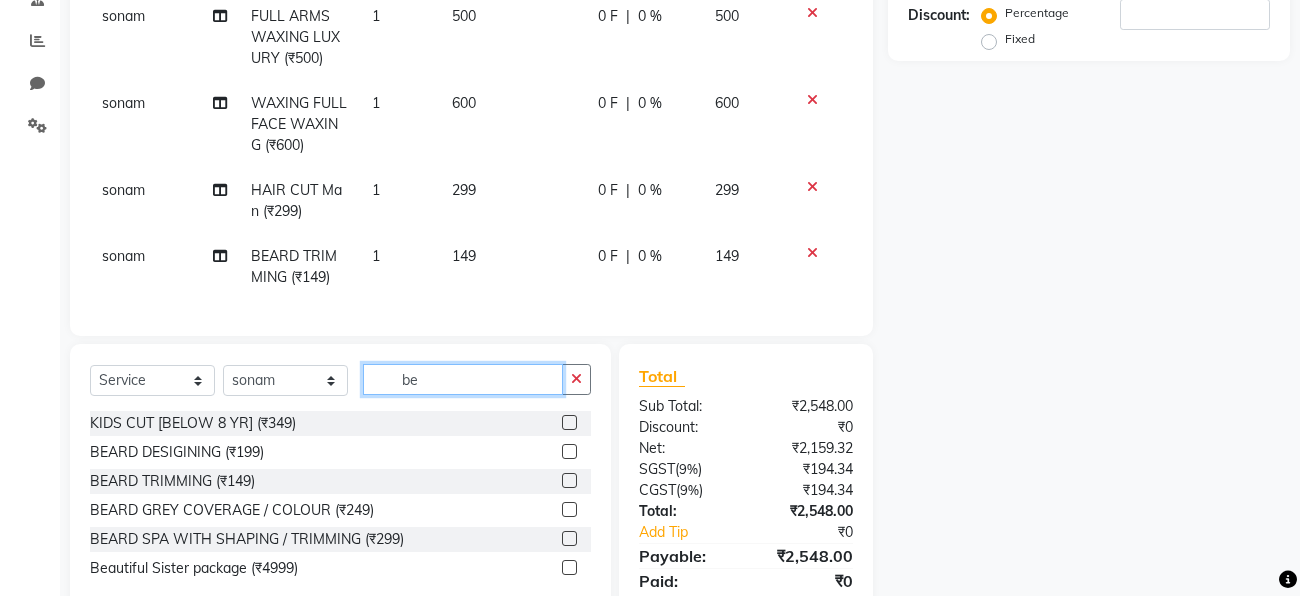 type on "b" 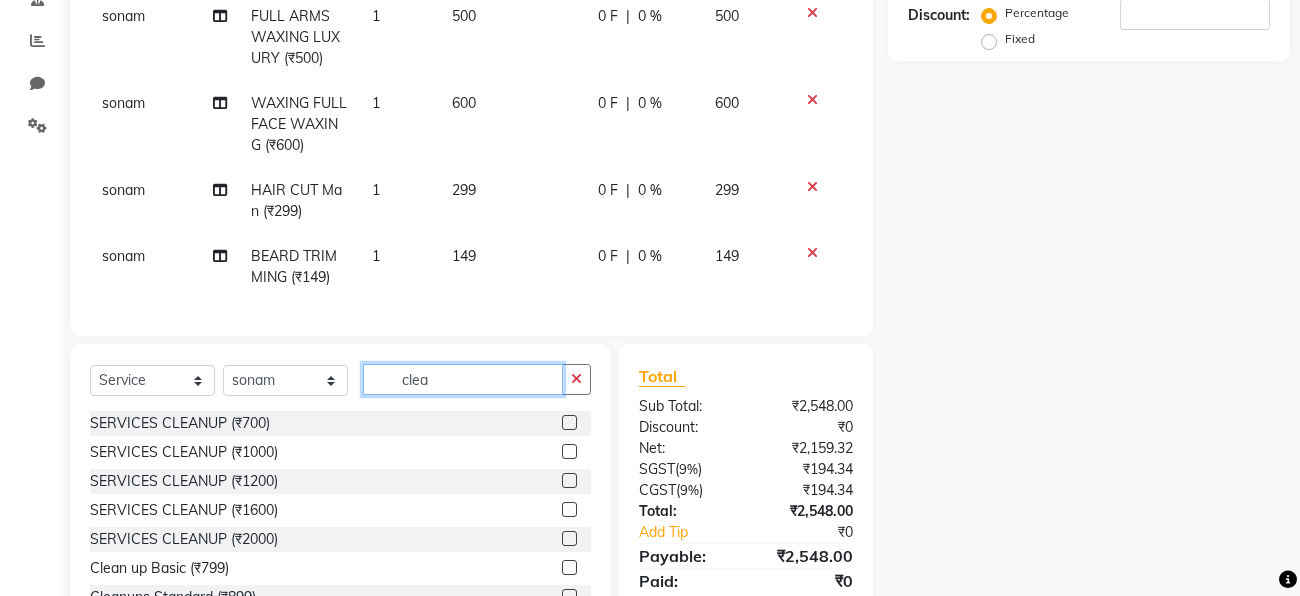 type on "clea" 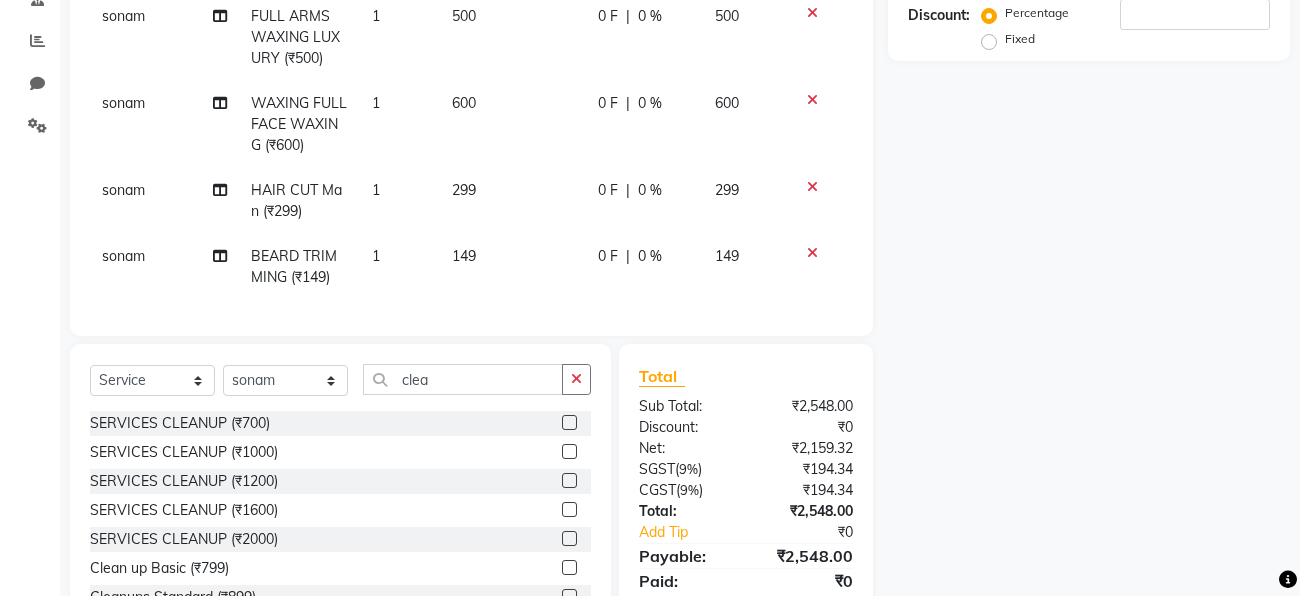 click 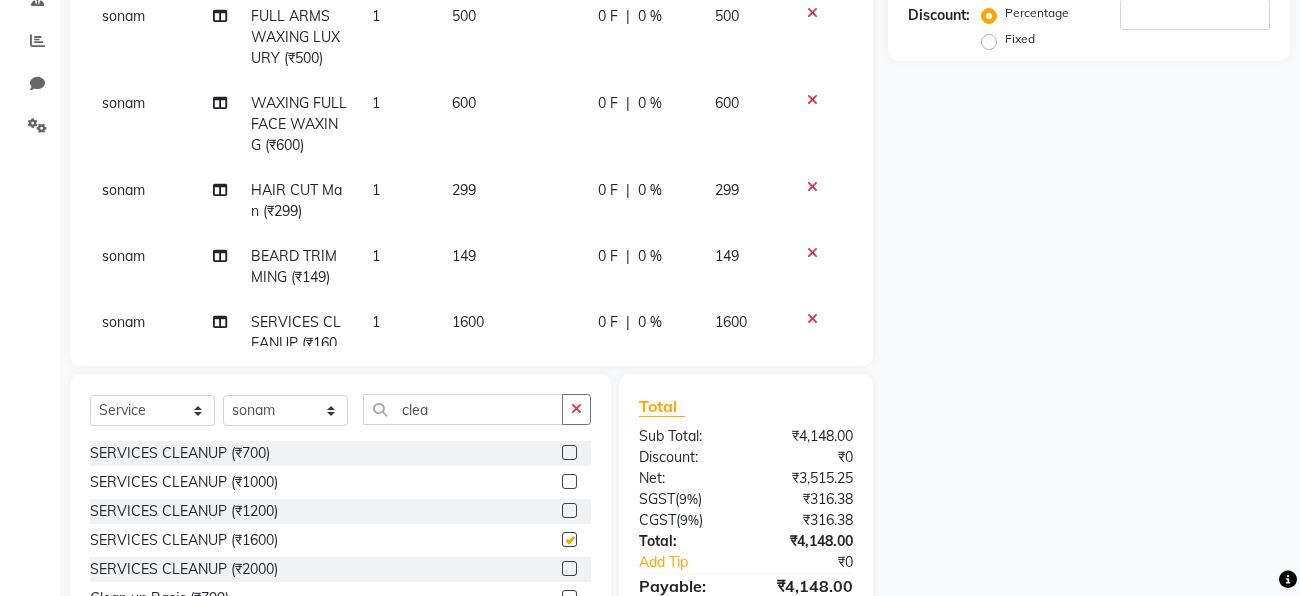 checkbox on "false" 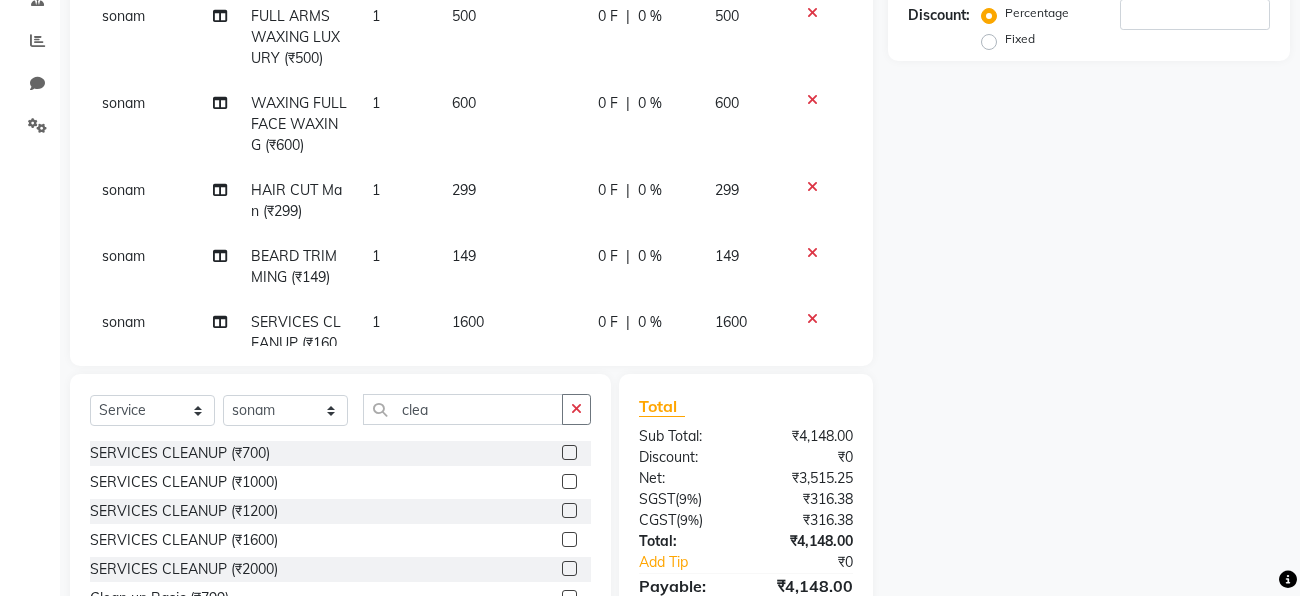 click on "1600" 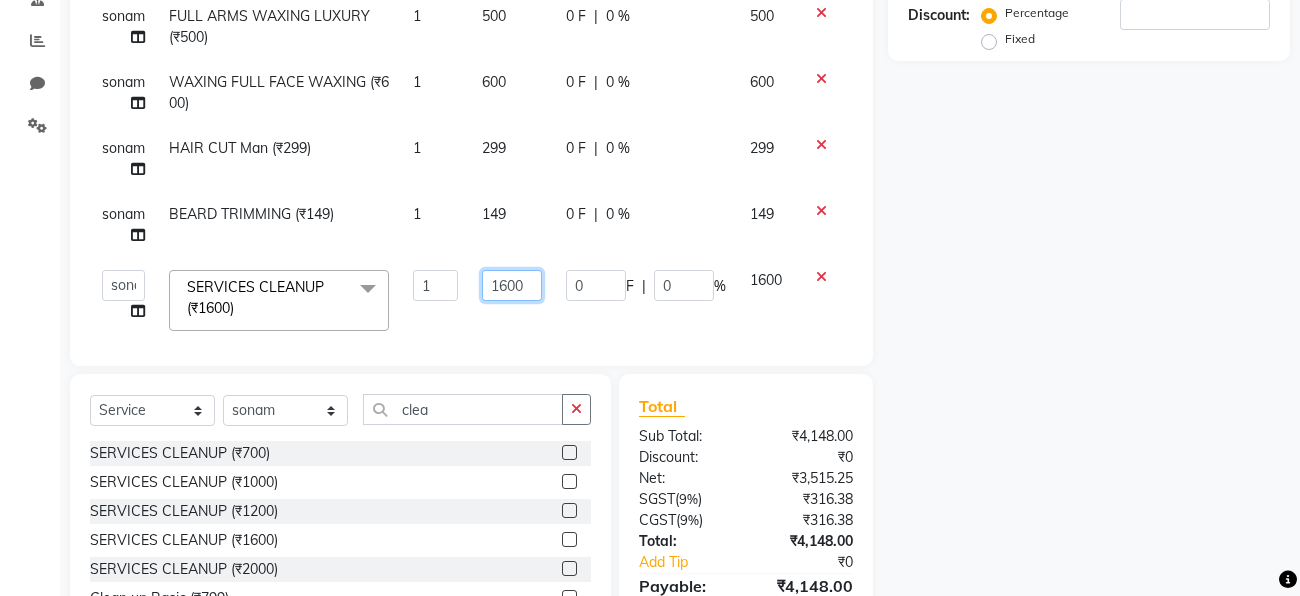 click on "1600" 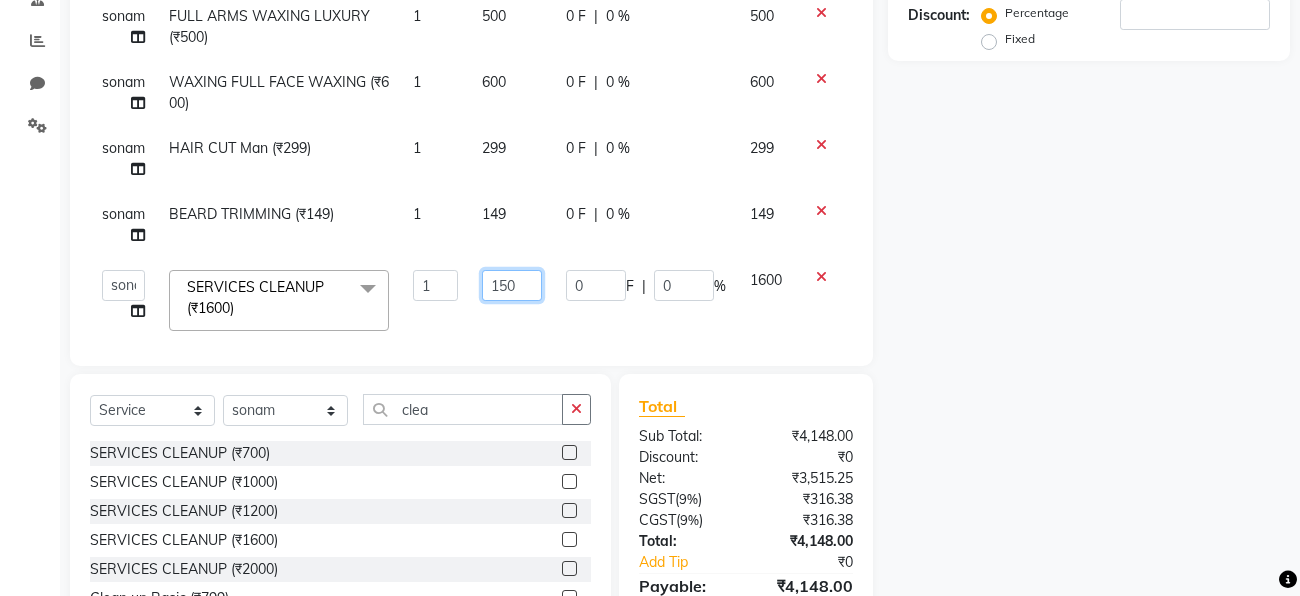 type on "1500" 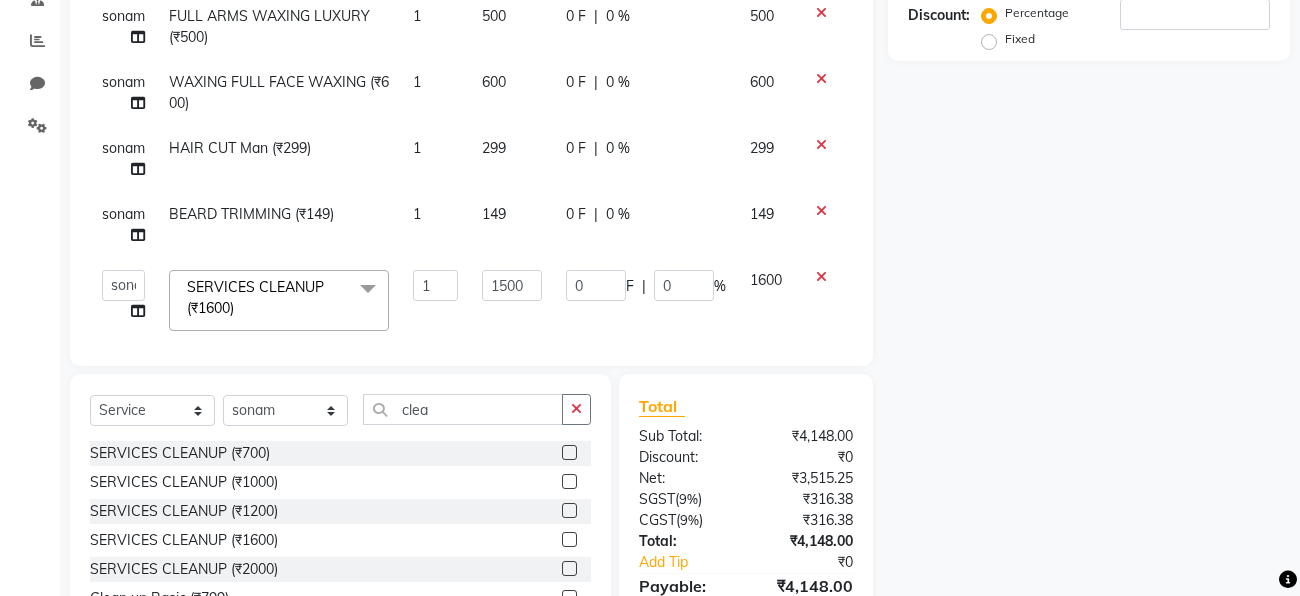 click on "Name: Membership: Total Visits: Card on file: Last Visit:  Points:  Service Total:  ₹4,148.00  Discount:  Percentage   Fixed" 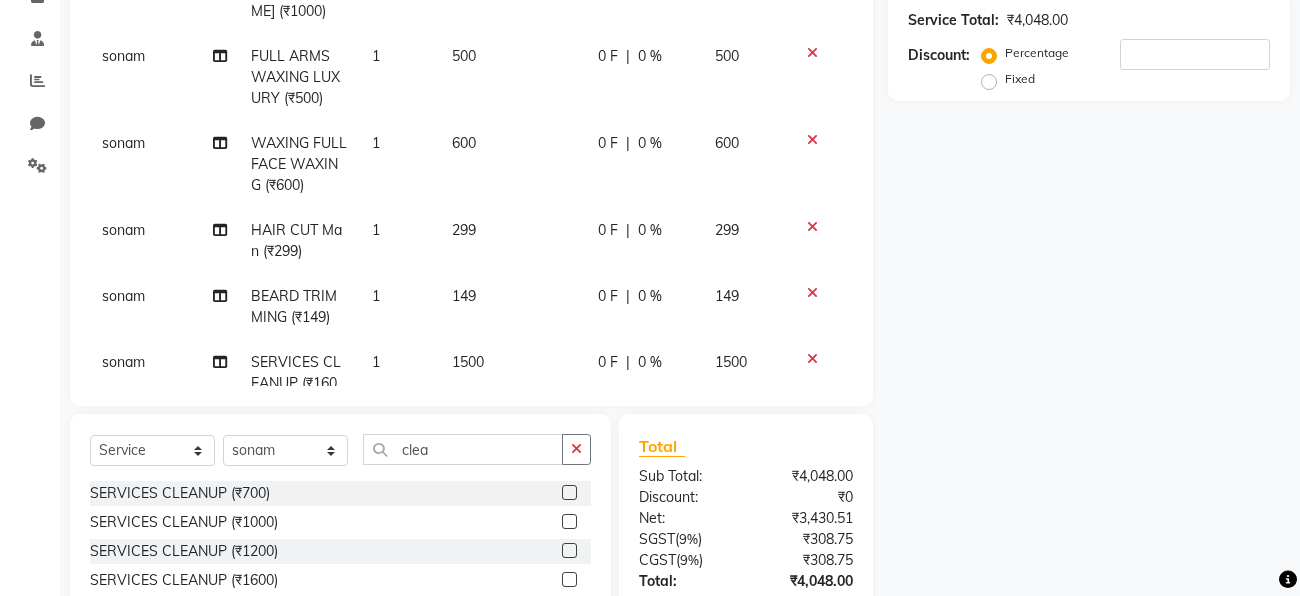 scroll, scrollTop: 358, scrollLeft: 0, axis: vertical 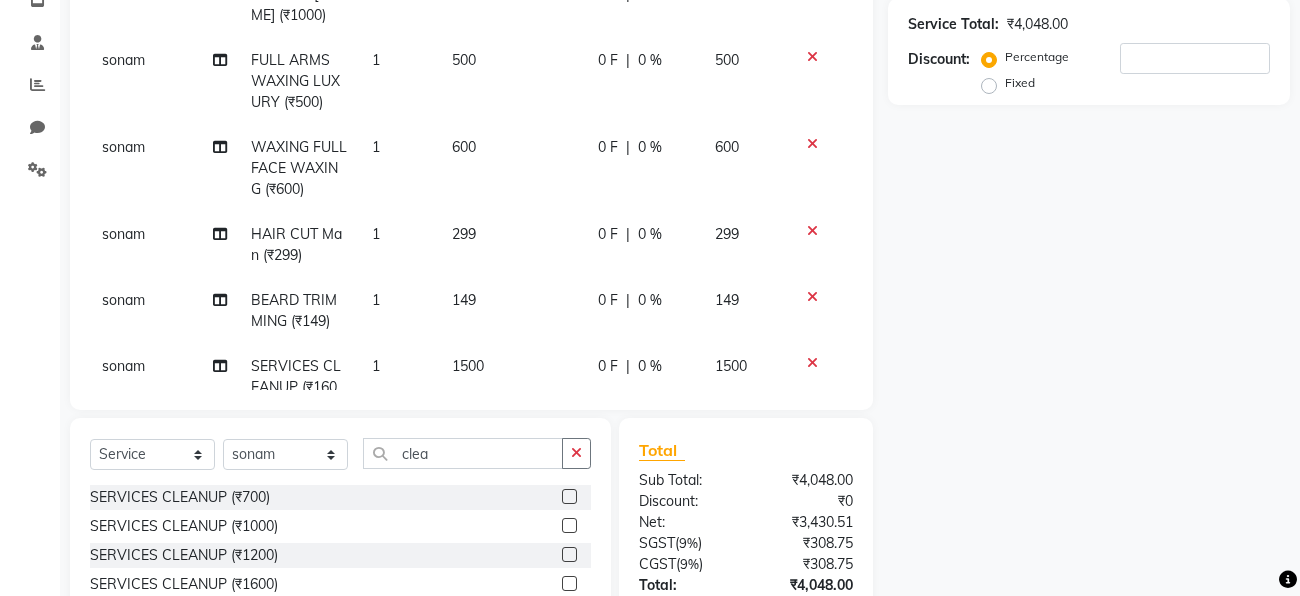 click on "600" 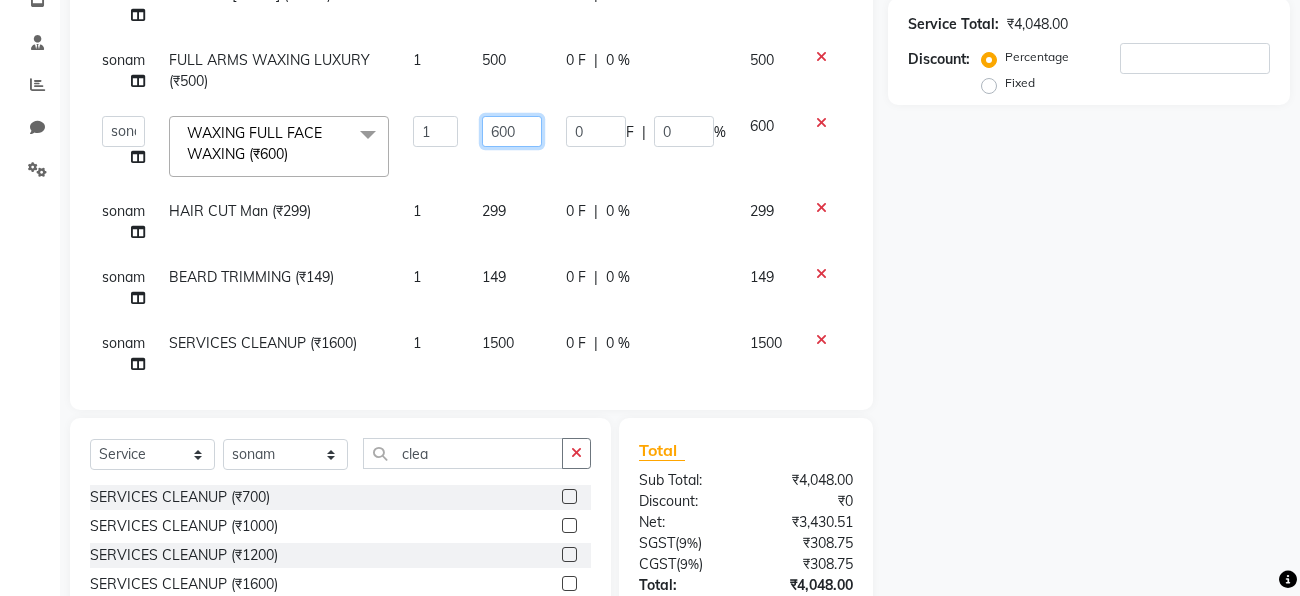 click on "600" 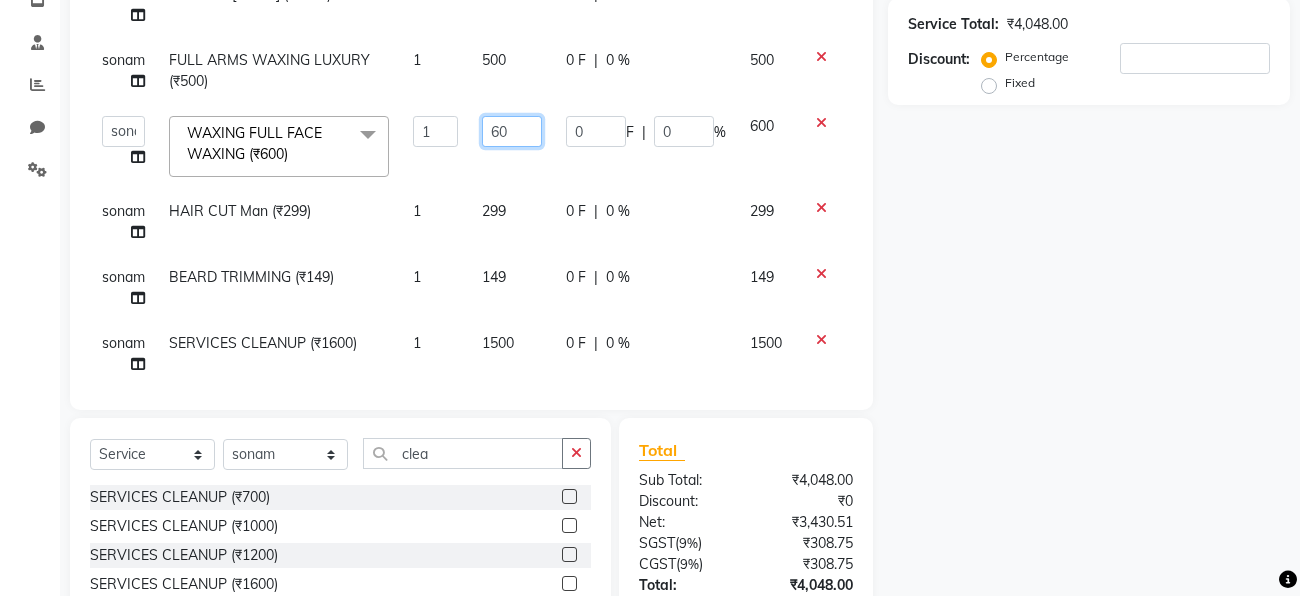 type on "6" 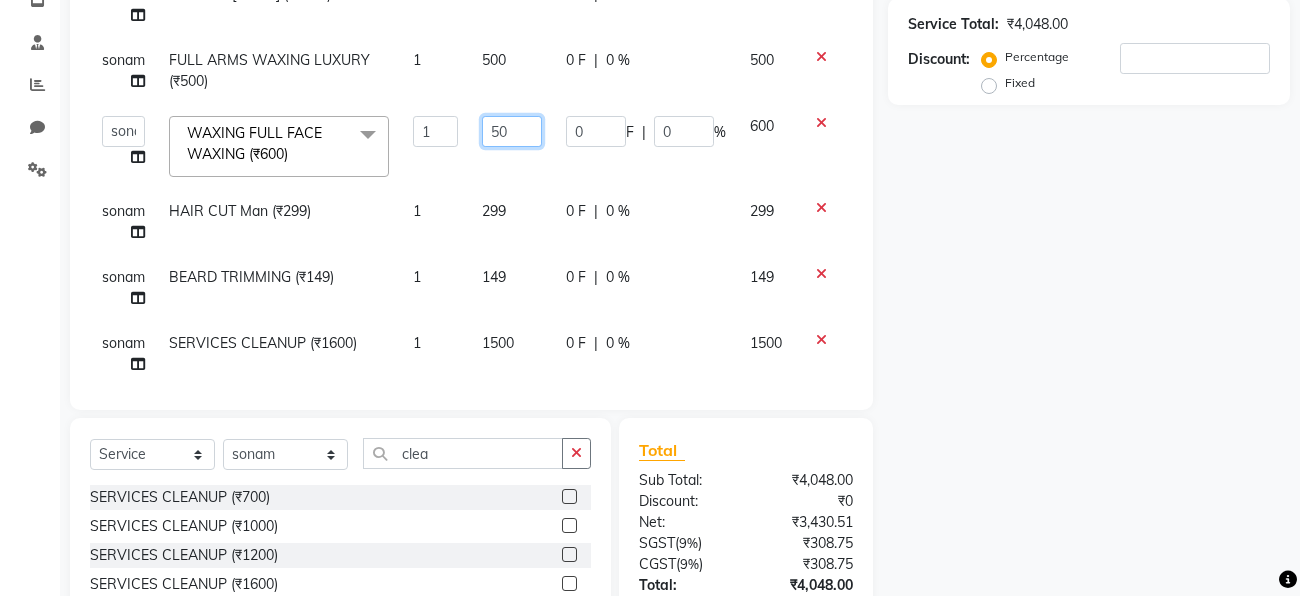 type on "500" 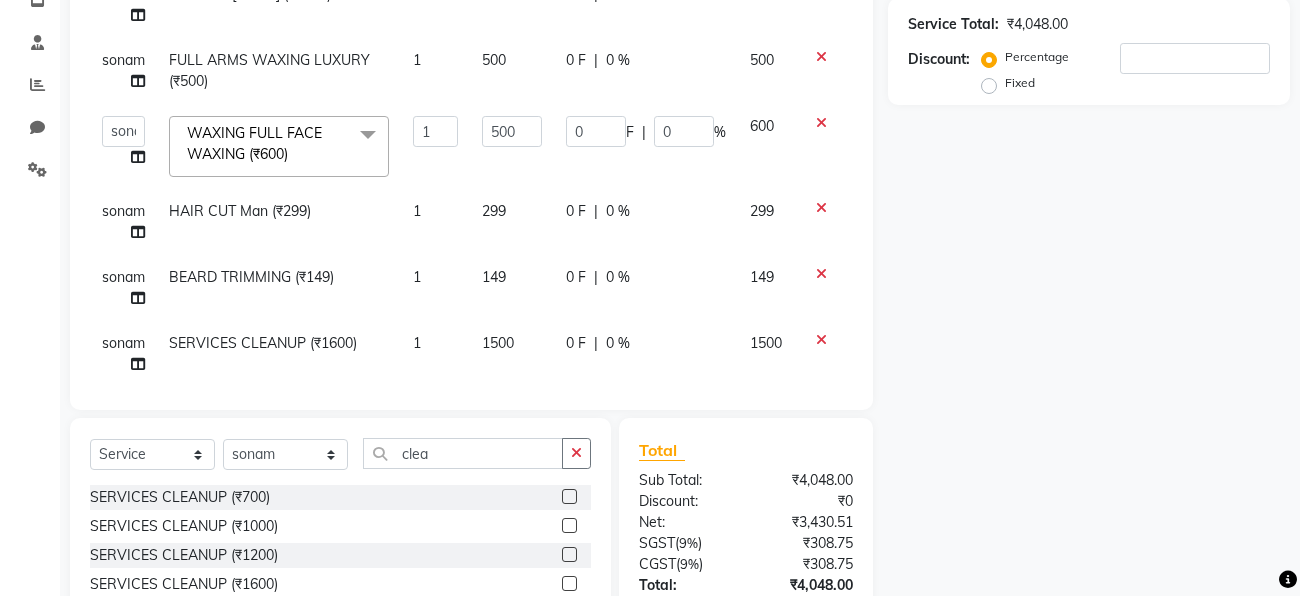 click on "Name: Membership: Total Visits: Card on file: Last Visit:  Points:  Service Total:  ₹4,048.00  Discount:  Percentage   Fixed" 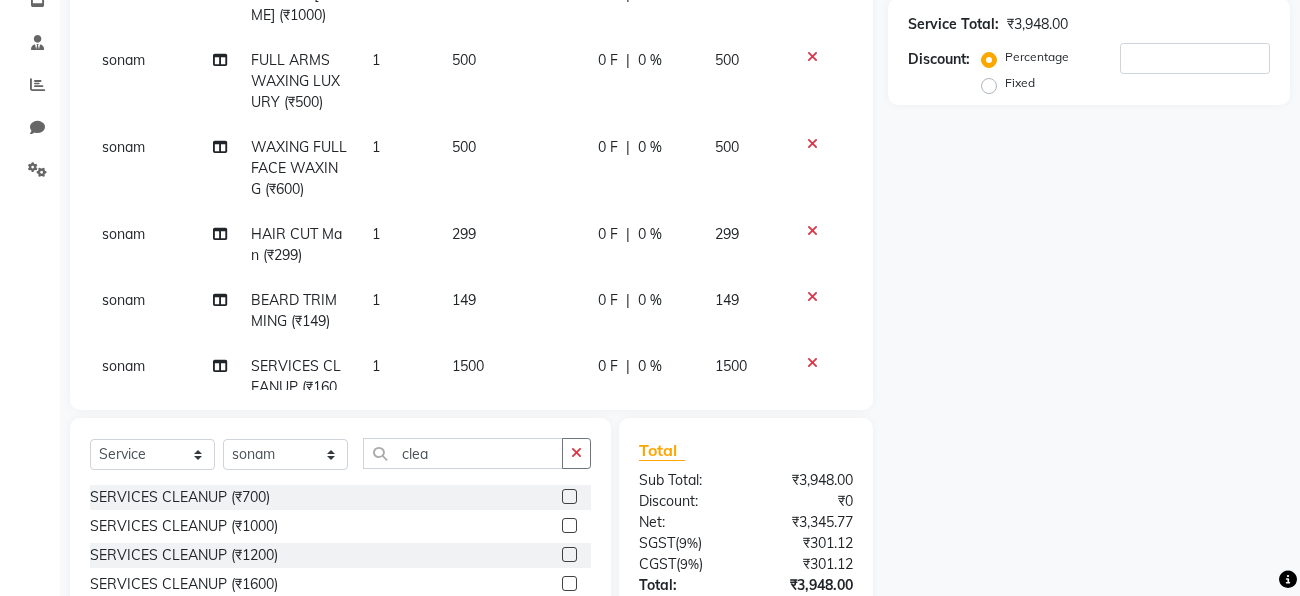 scroll, scrollTop: 505, scrollLeft: 0, axis: vertical 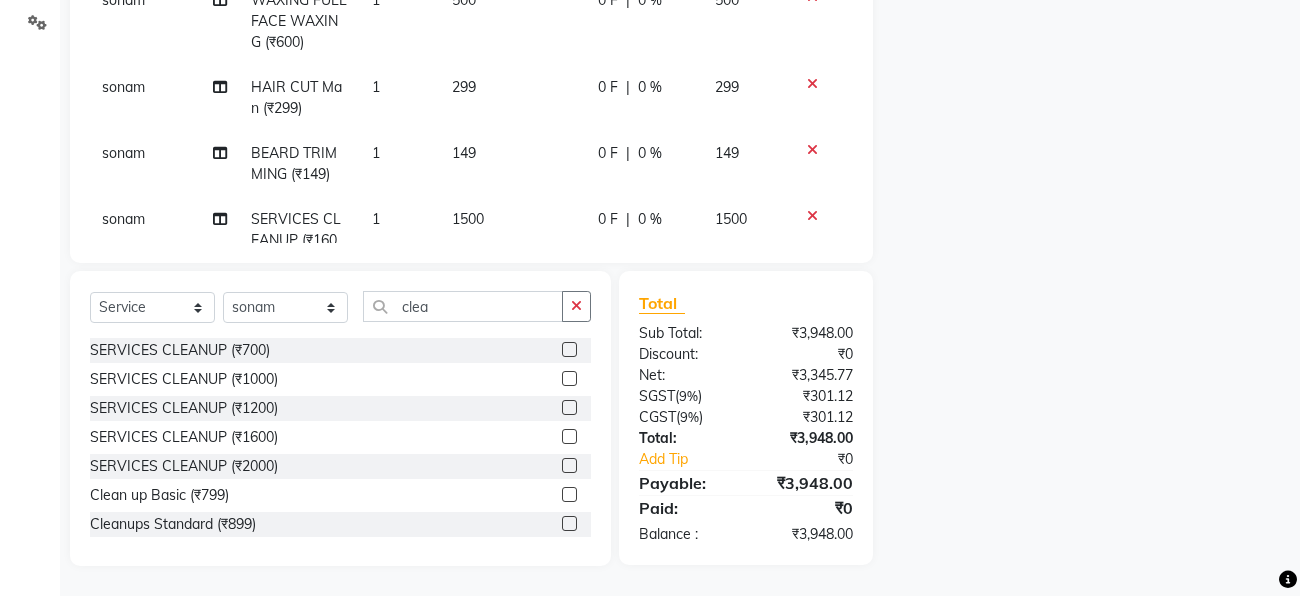click on "Name: Membership: Total Visits: Card on file: Last Visit:  Points:  Service Total:  ₹3,948.00  Discount:  Percentage   Fixed" 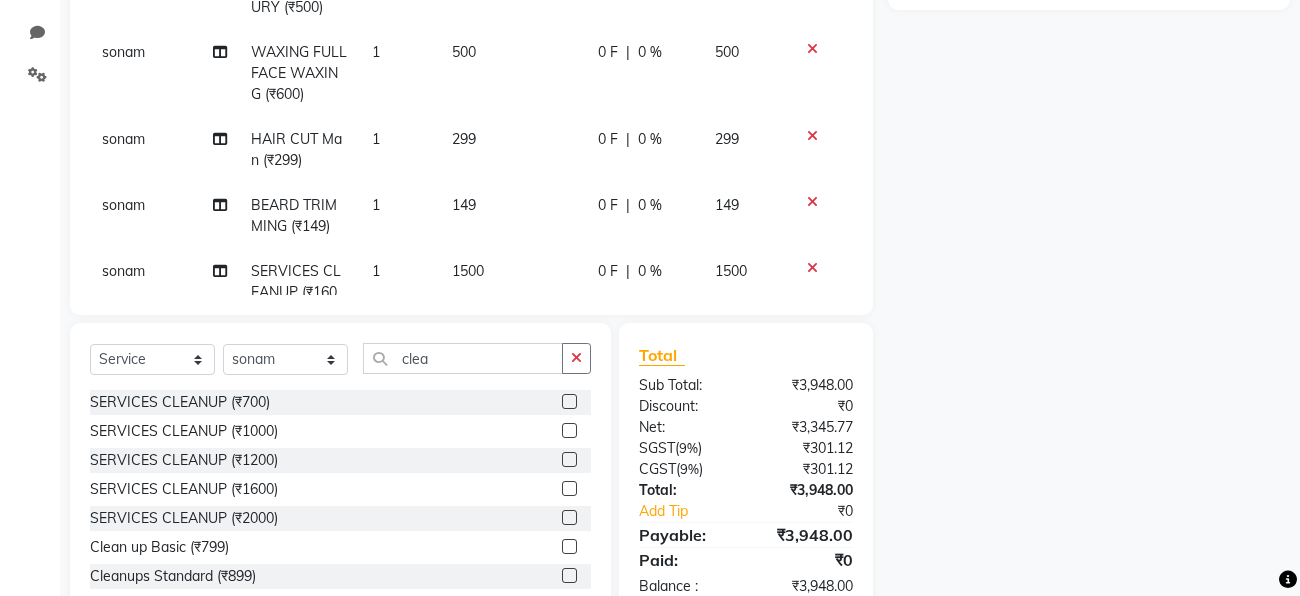 click on "299" 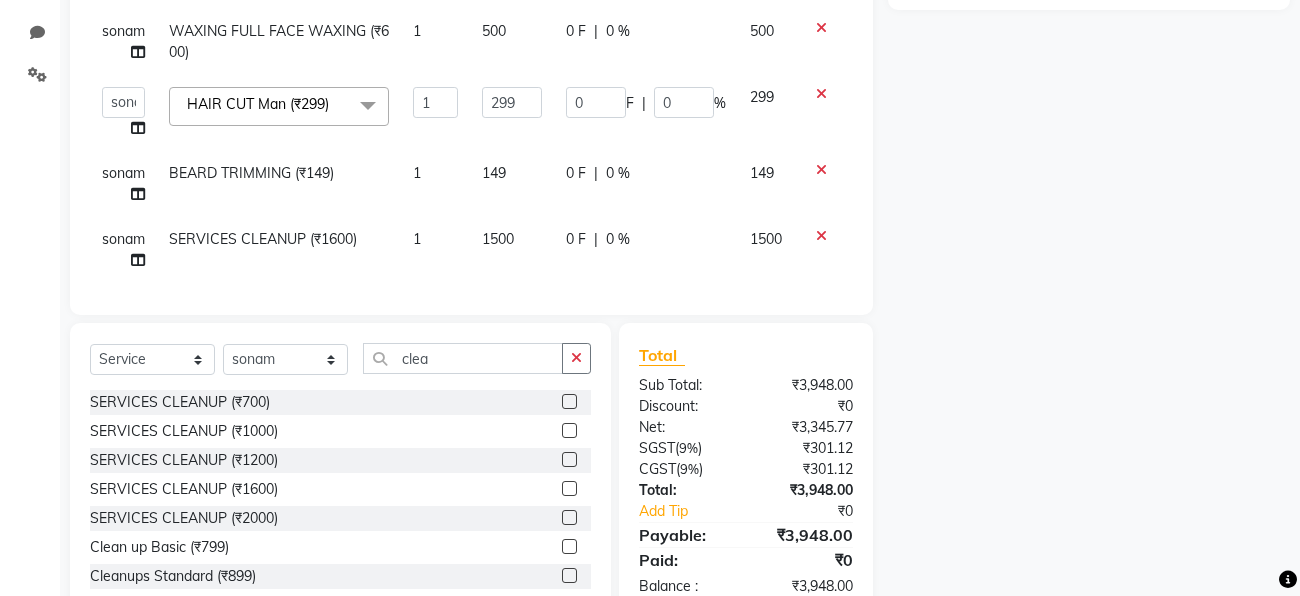 click on "Name: Membership: Total Visits: Card on file: Last Visit:  Points:  Service Total:  ₹3,948.00  Discount:  Percentage   Fixed" 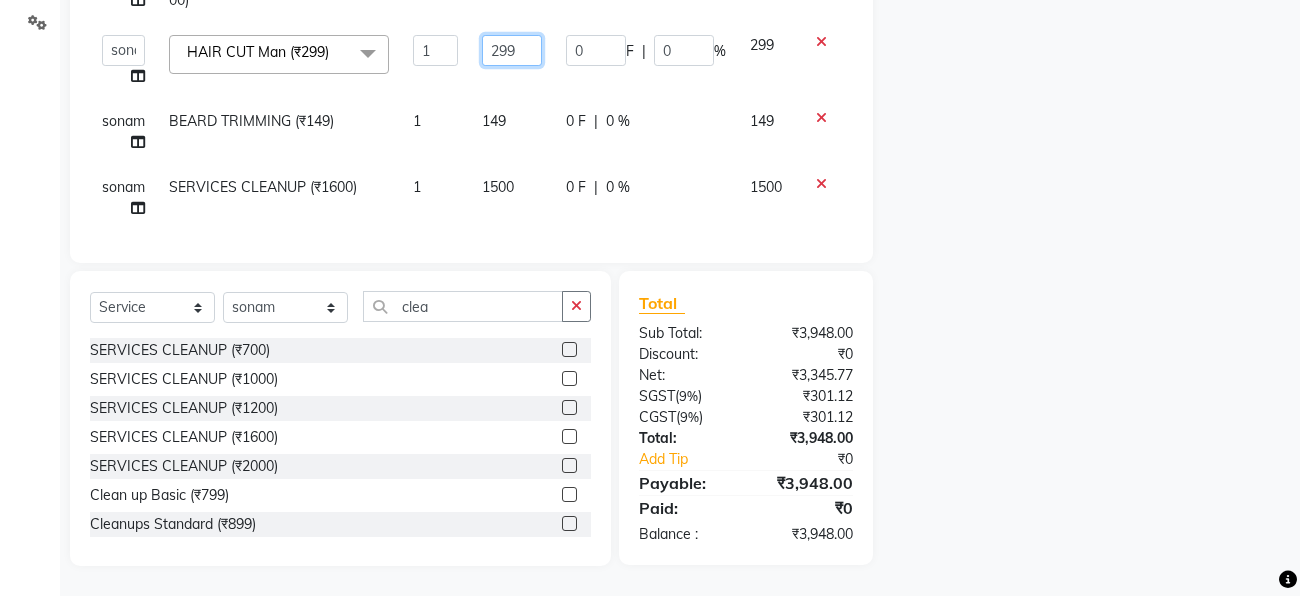 click on "299" 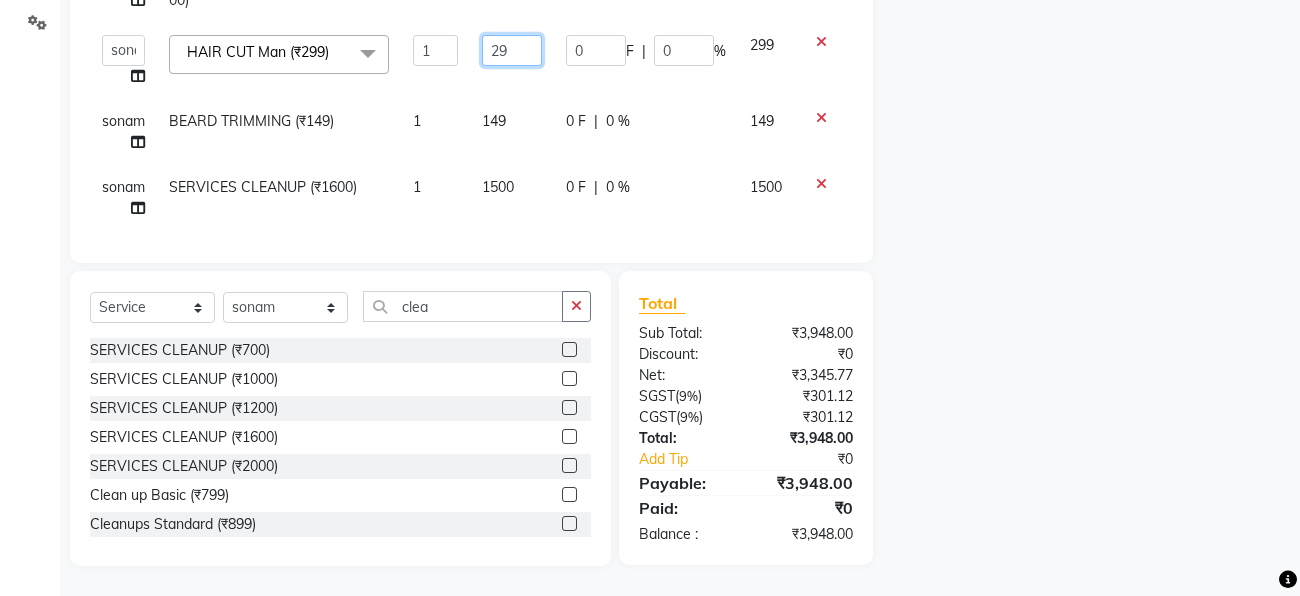 type on "2" 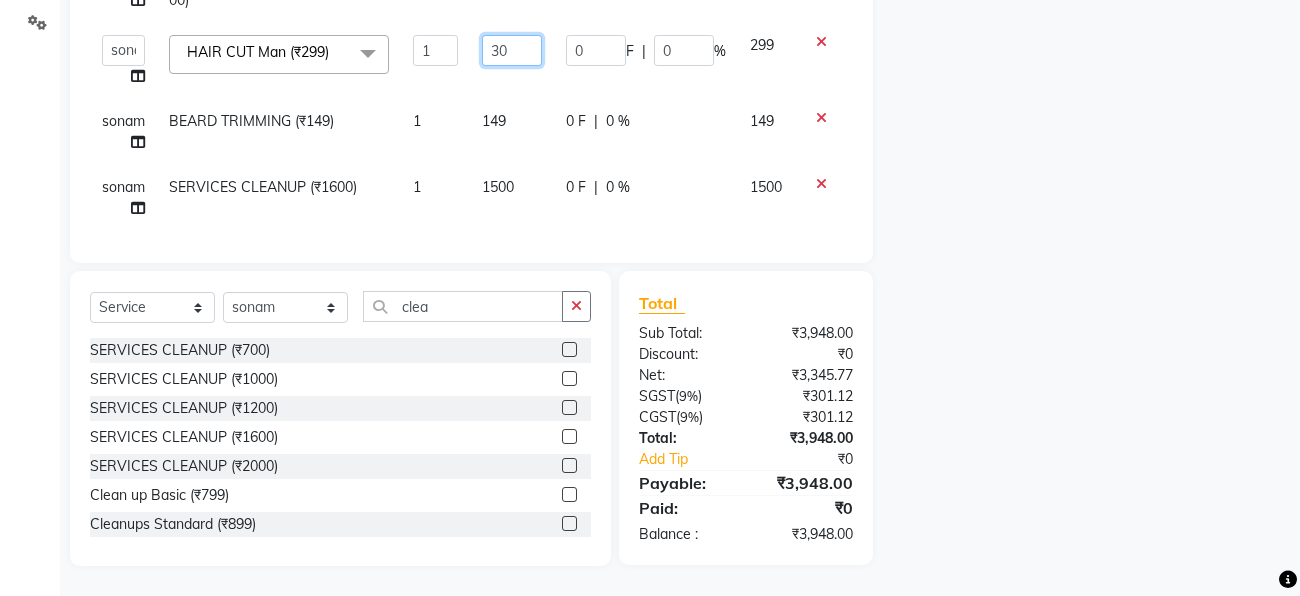 type on "300" 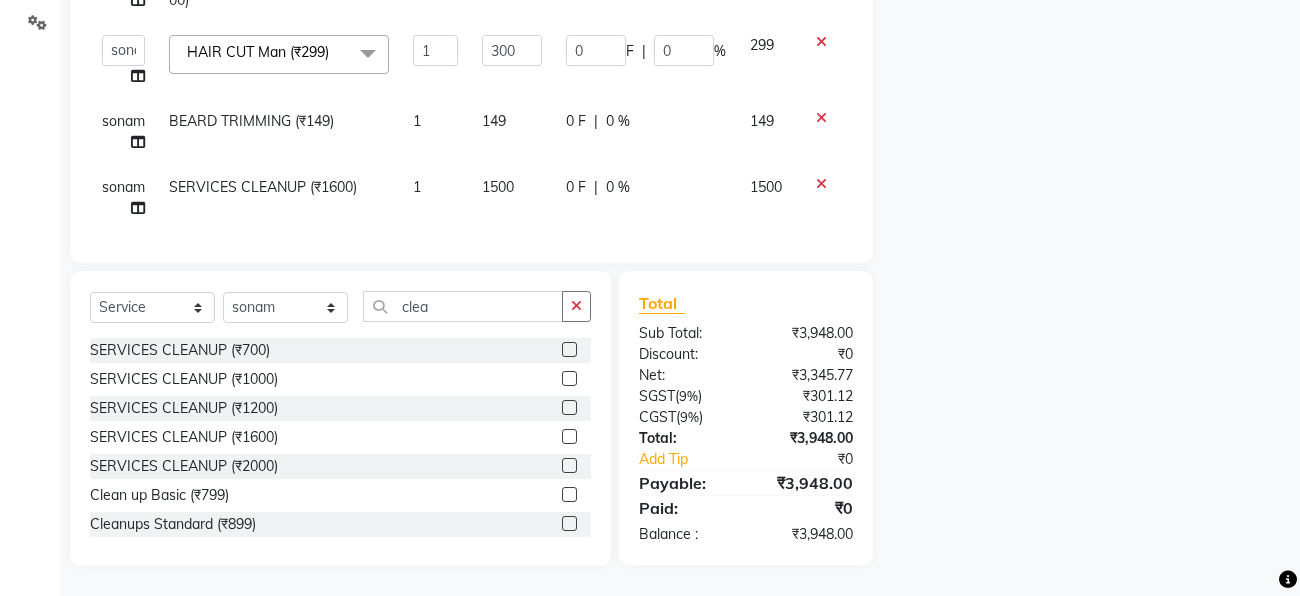 click on "Name: Membership: Total Visits: Card on file: Last Visit:  Points:  Service Total:  ₹3,948.00  Discount:  Percentage   Fixed" 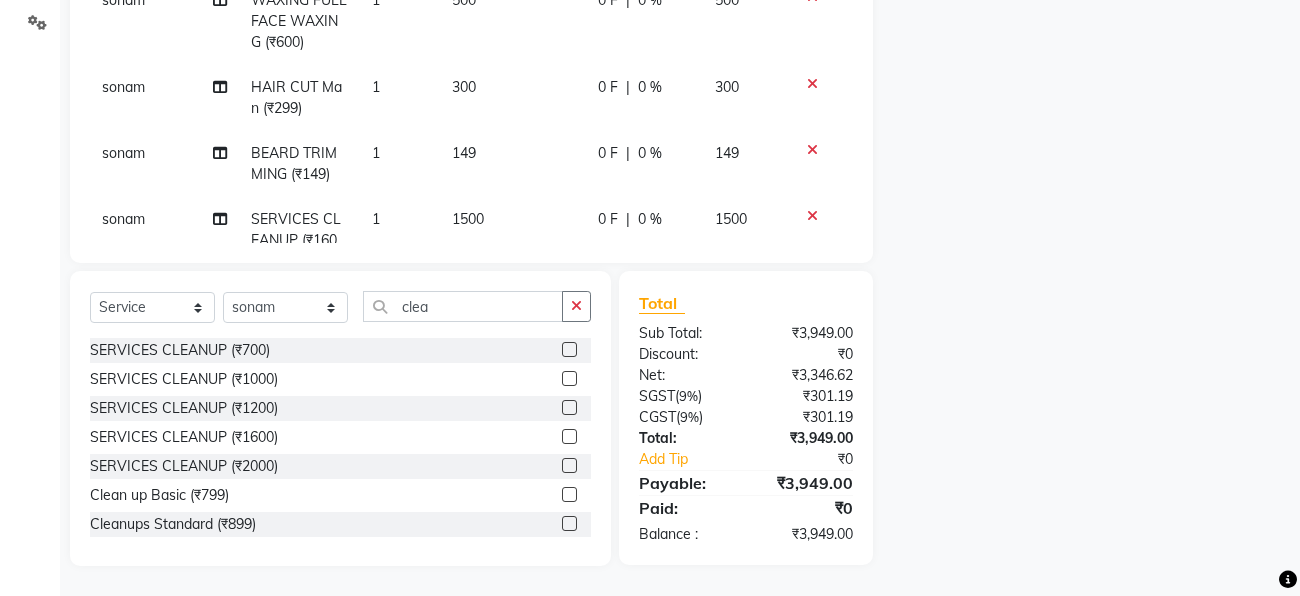 scroll, scrollTop: 0, scrollLeft: 0, axis: both 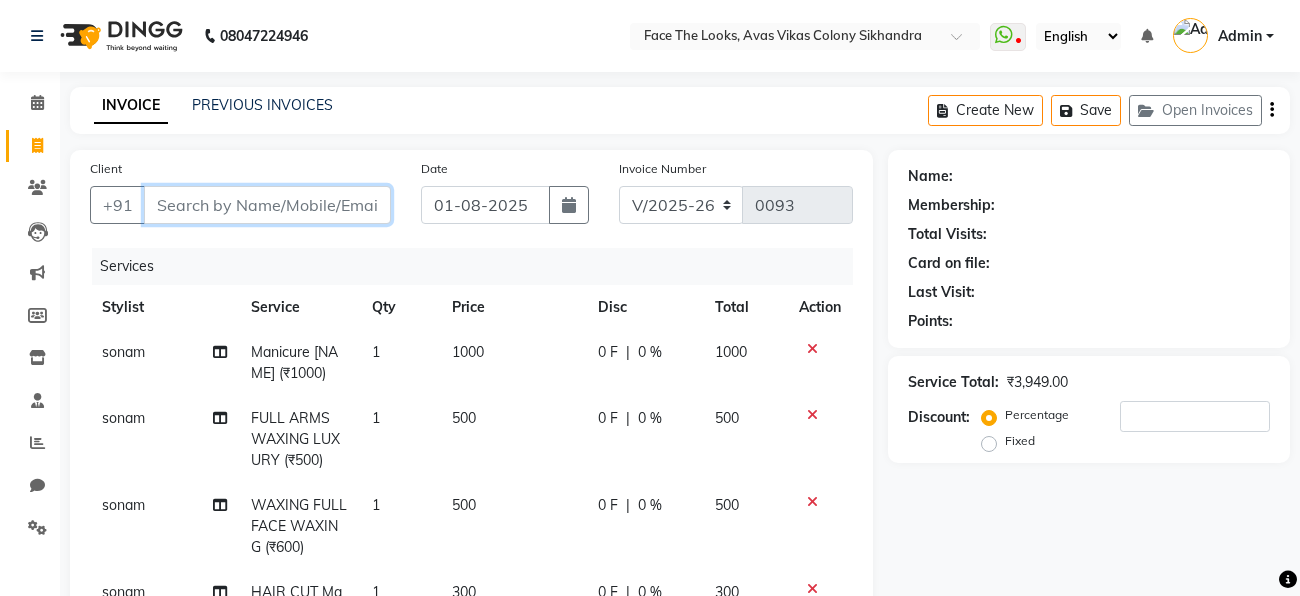 click on "Client" at bounding box center [267, 205] 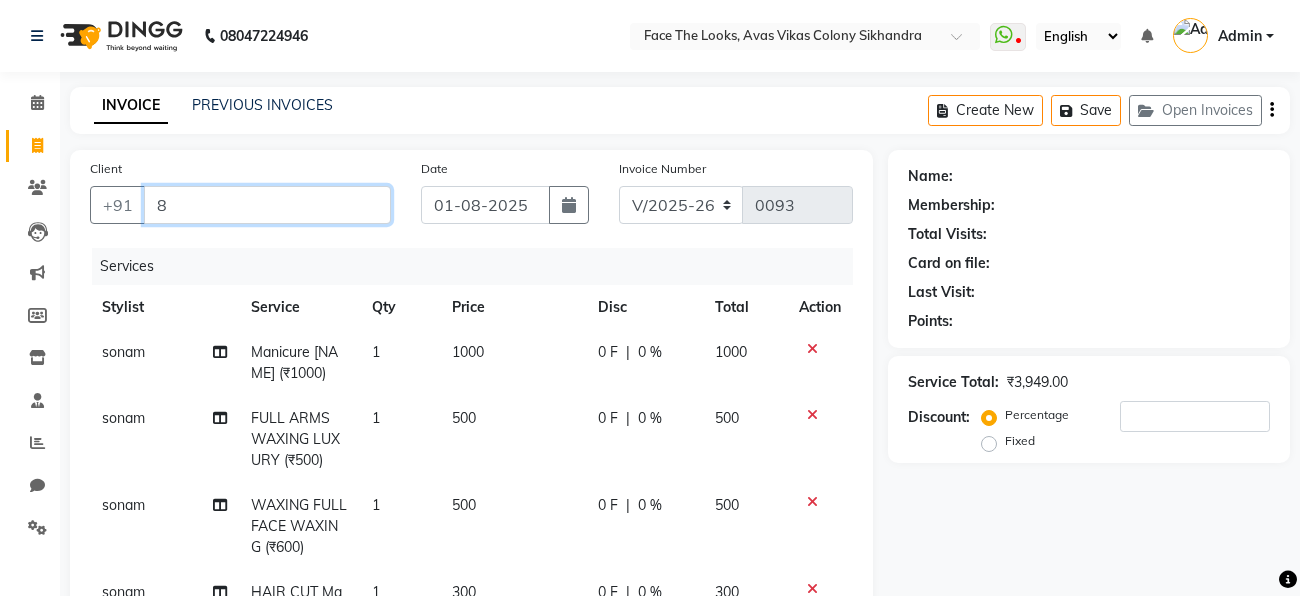 type on "0" 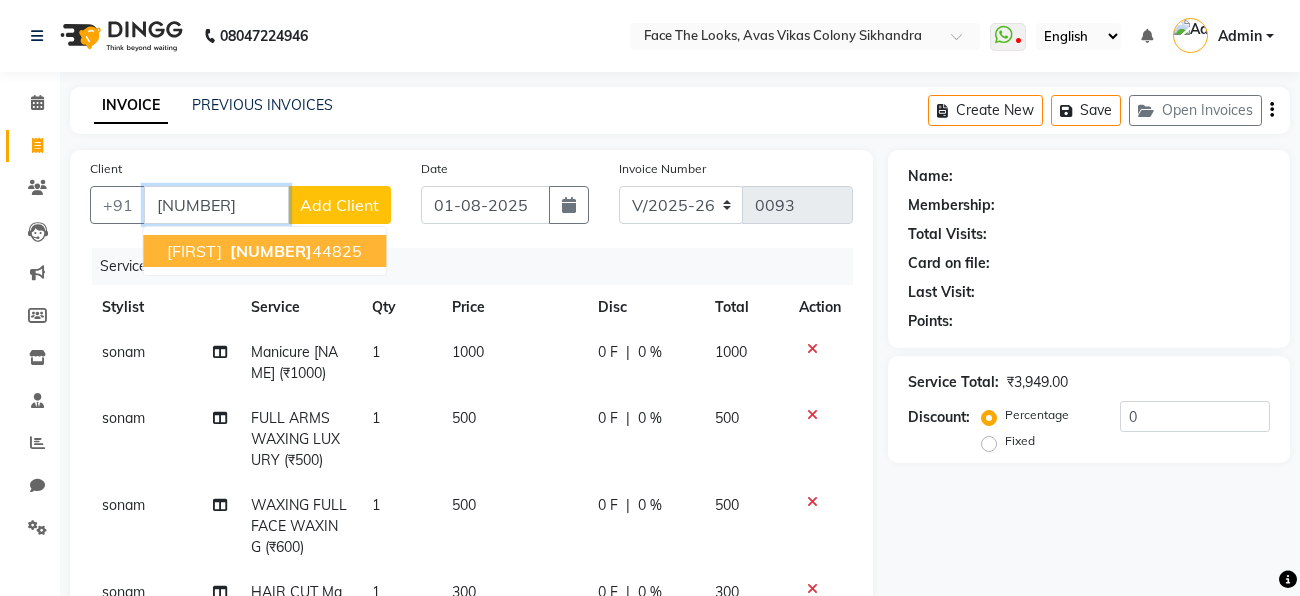 click on "[NUMBER]" at bounding box center [294, 251] 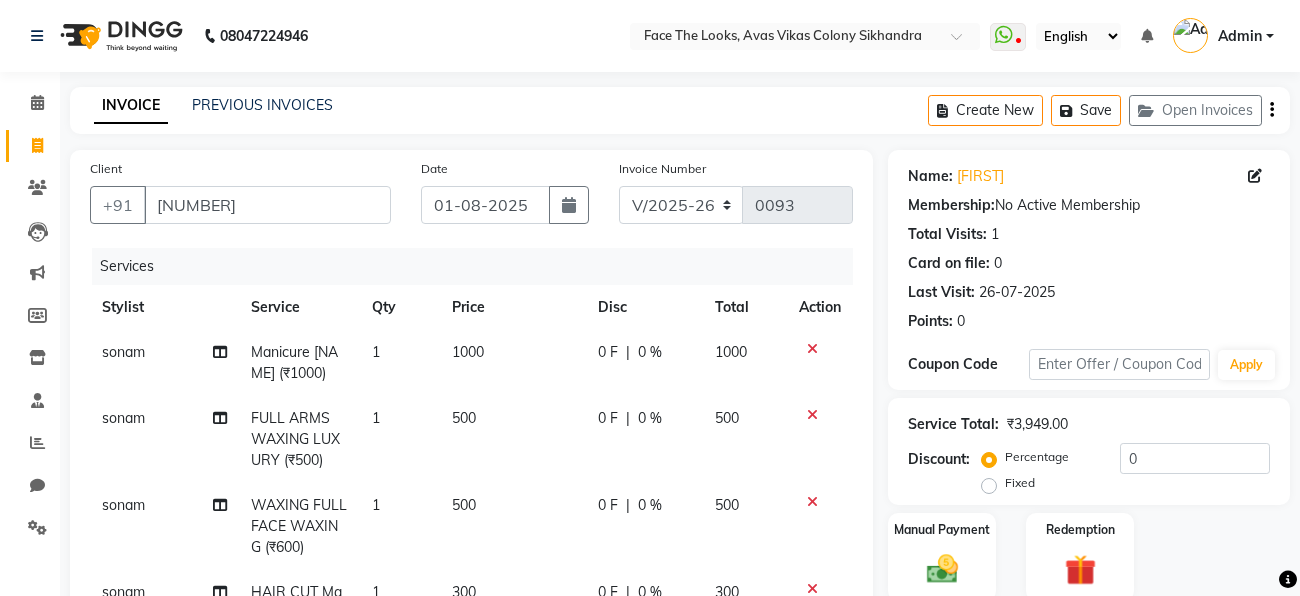scroll, scrollTop: 35, scrollLeft: 0, axis: vertical 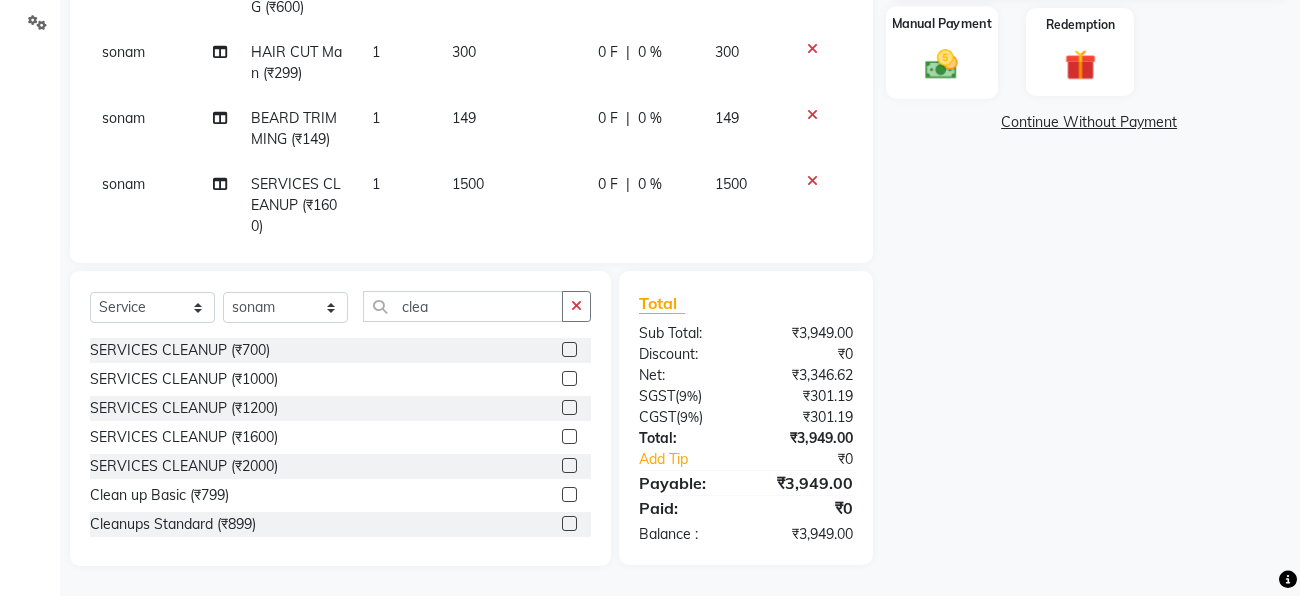 click on "Manual Payment" 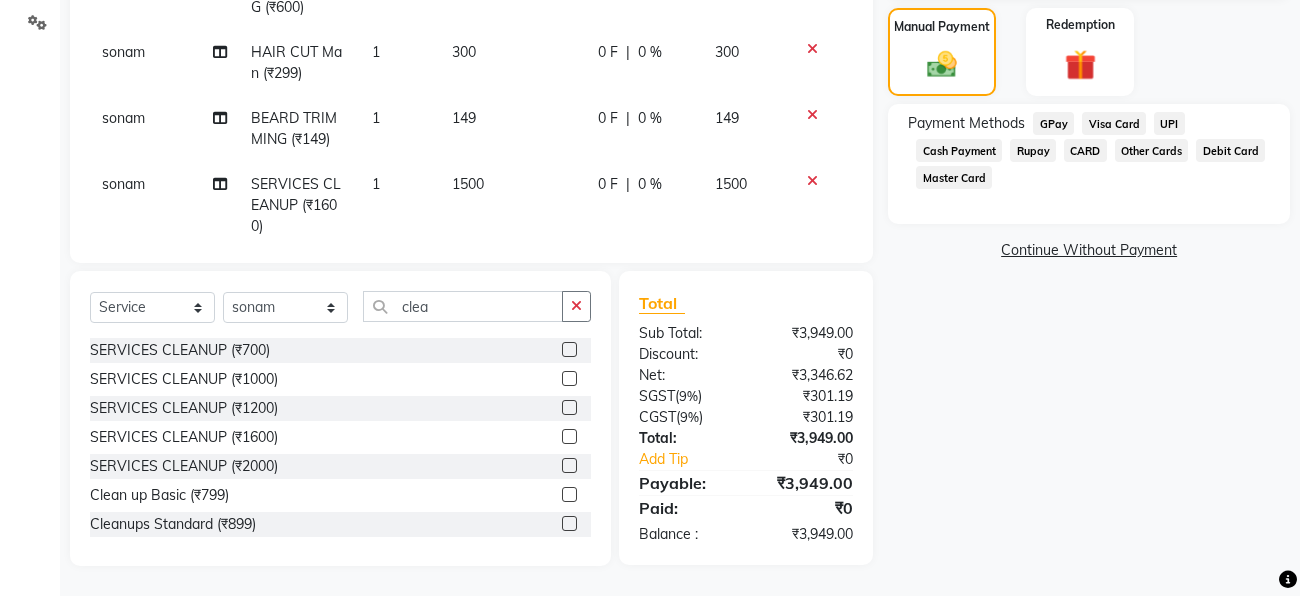 click on "UPI" 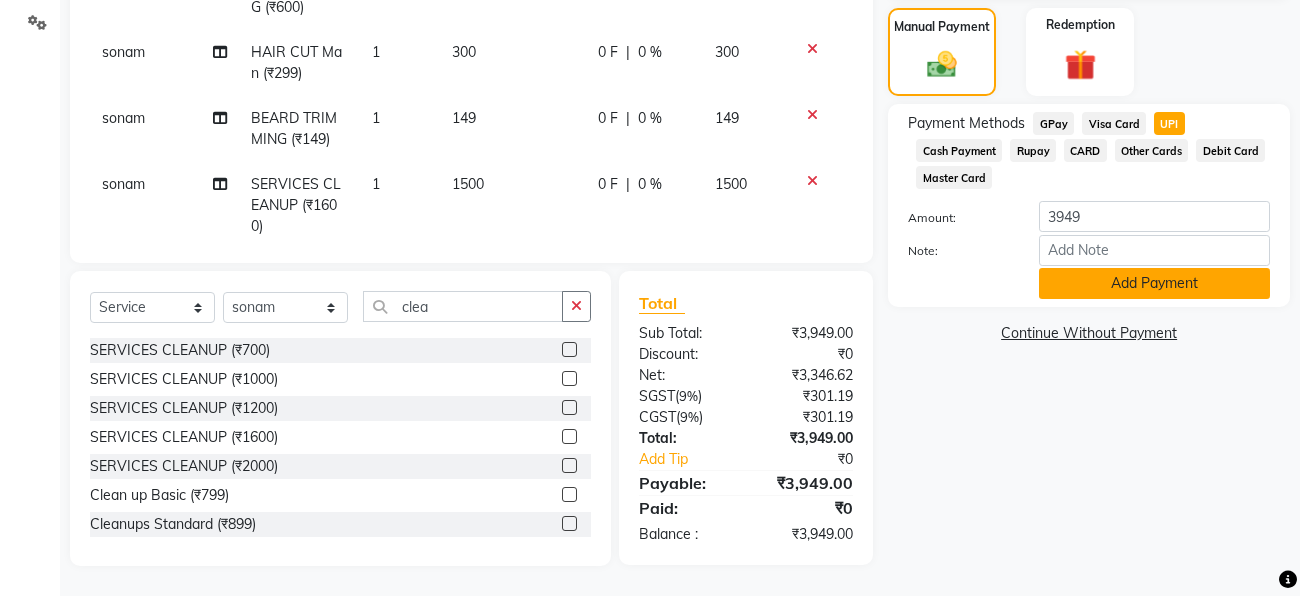 click on "Add Payment" 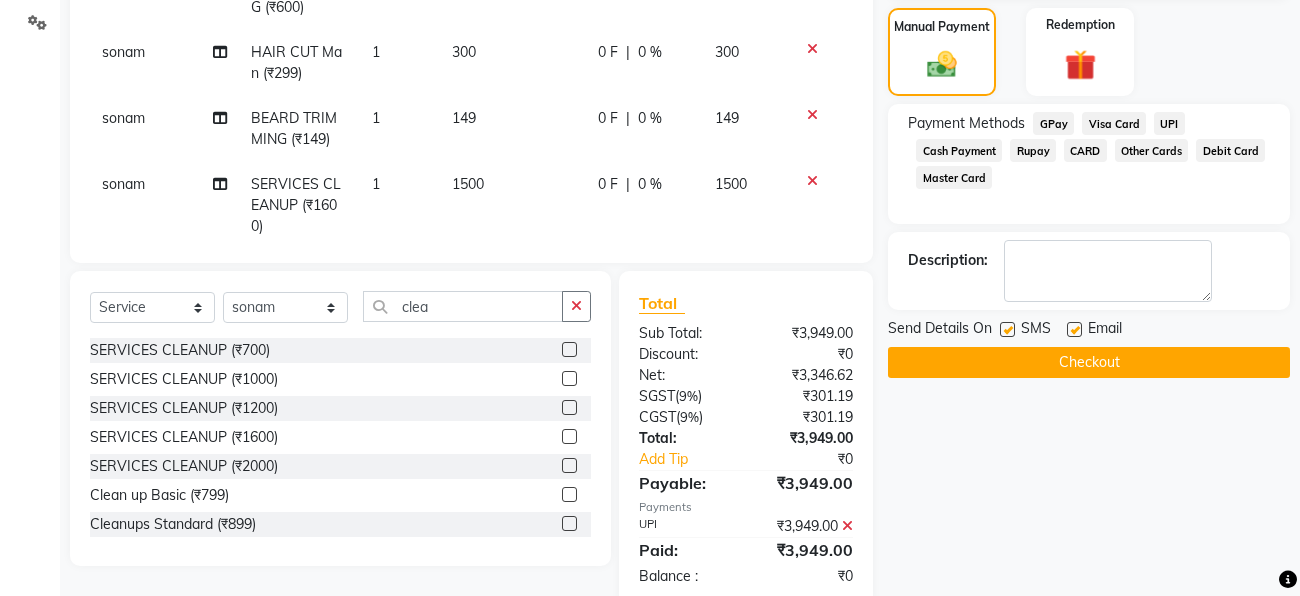 click on "Checkout" 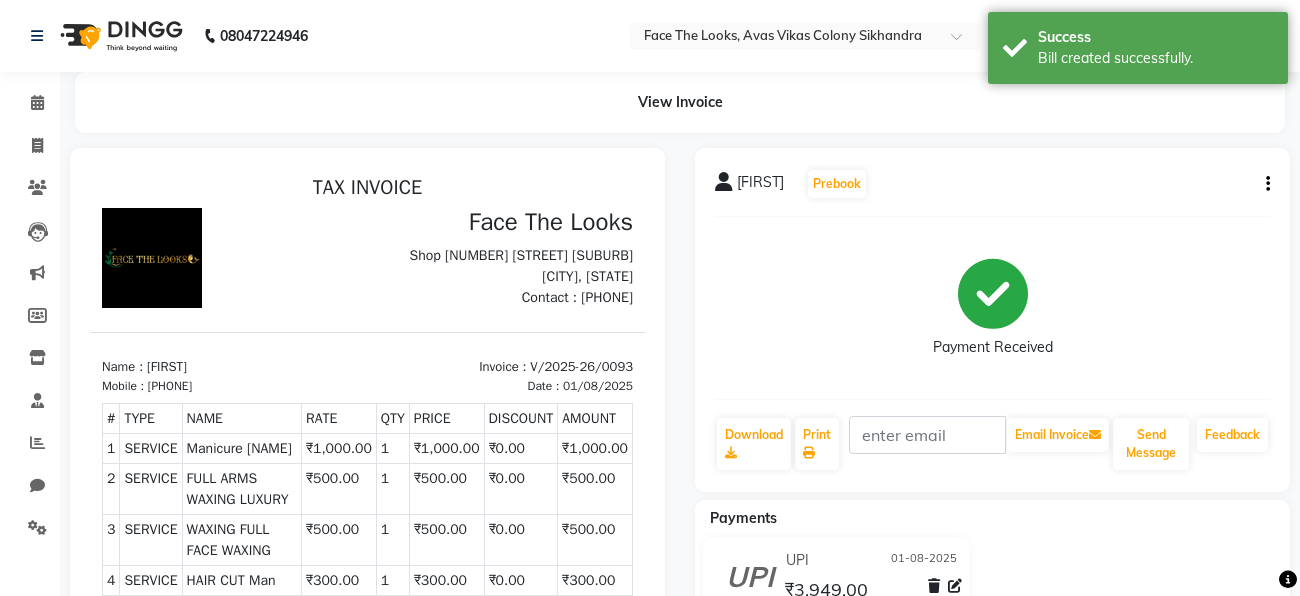 scroll, scrollTop: 0, scrollLeft: 0, axis: both 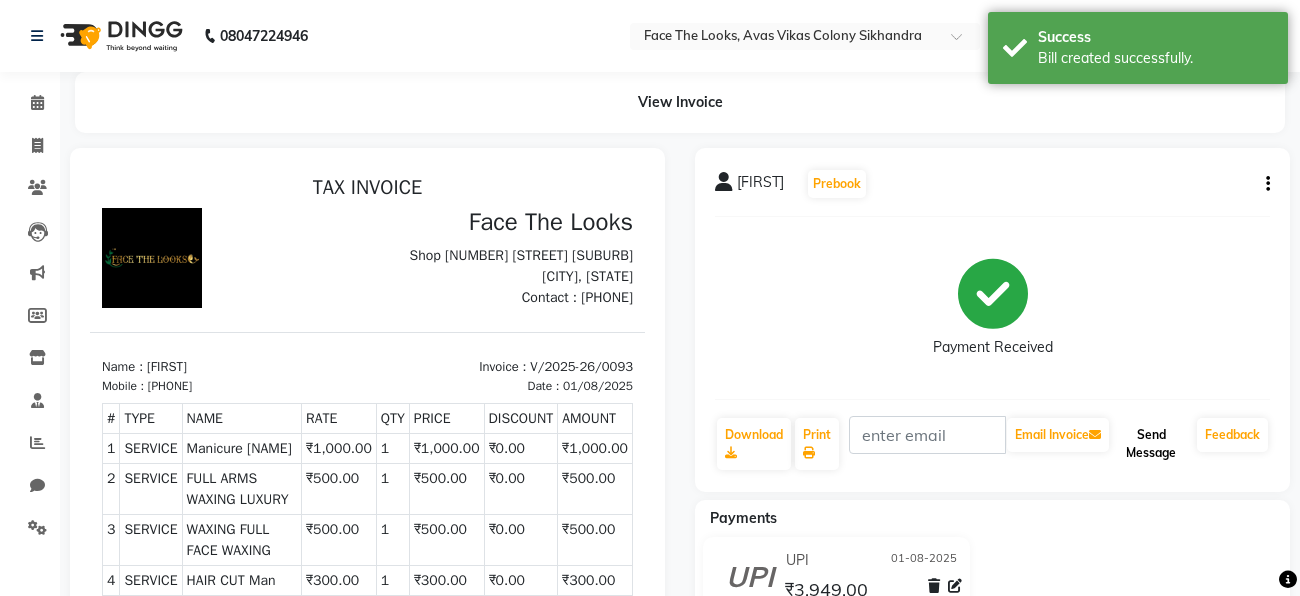 click on "Send Message" 